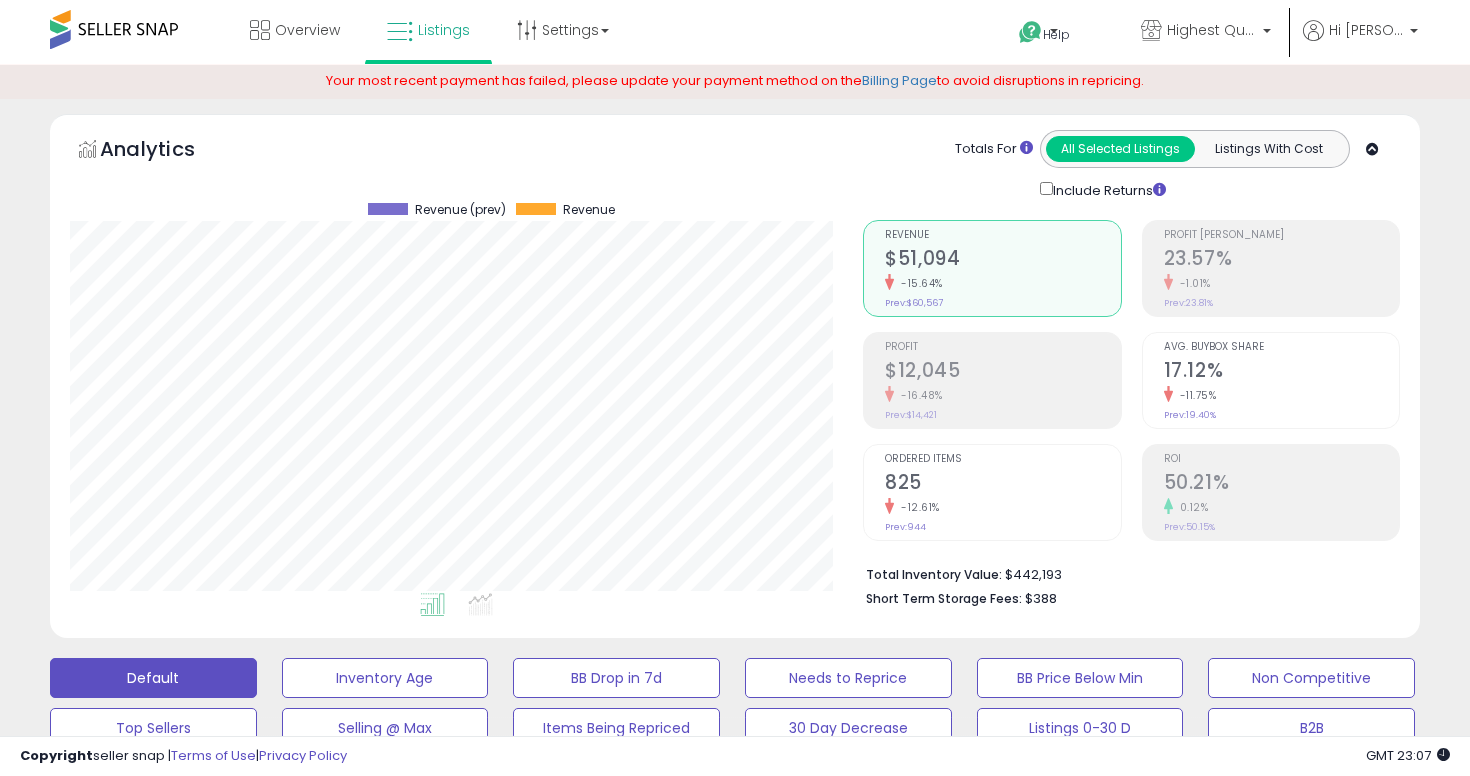 select on "**********" 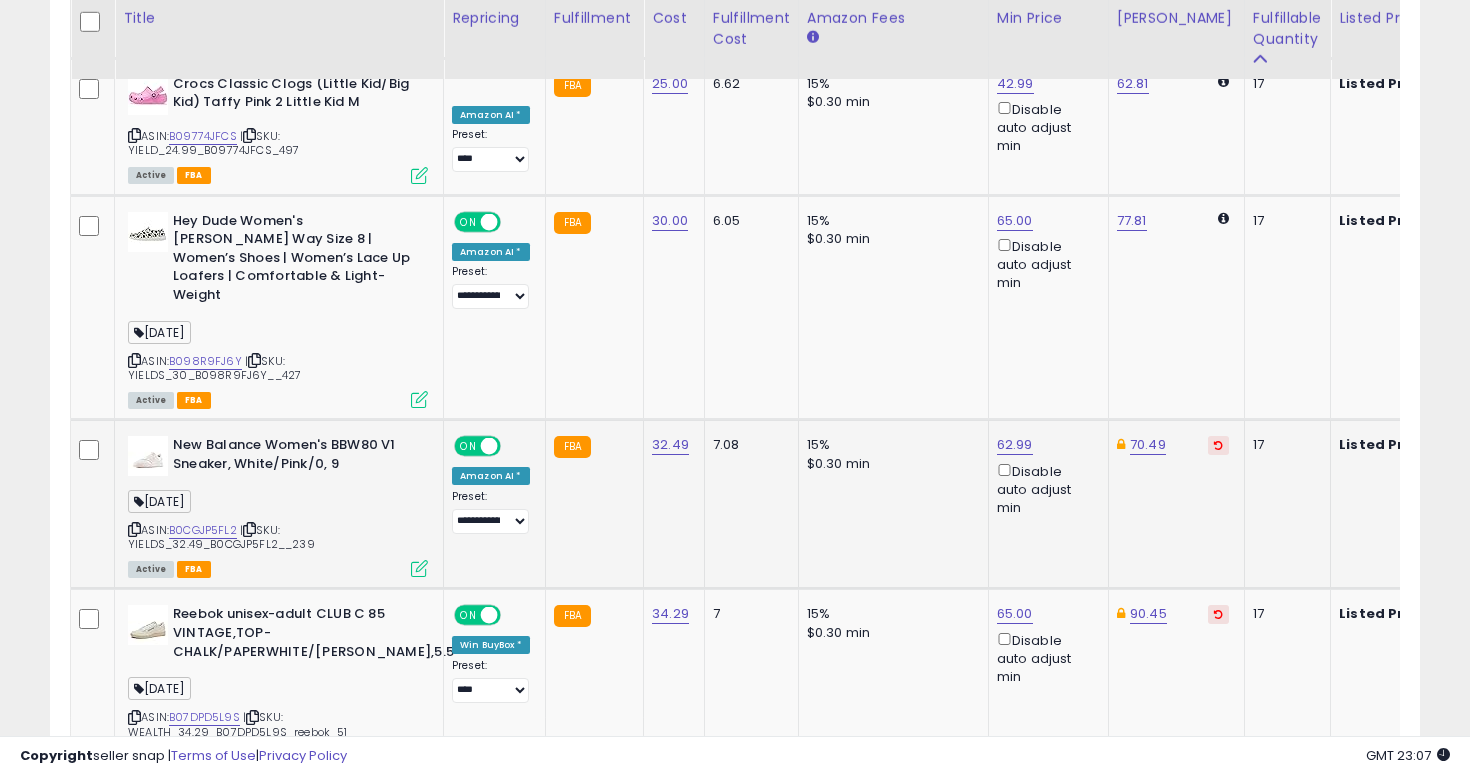 scroll, scrollTop: 5365, scrollLeft: 0, axis: vertical 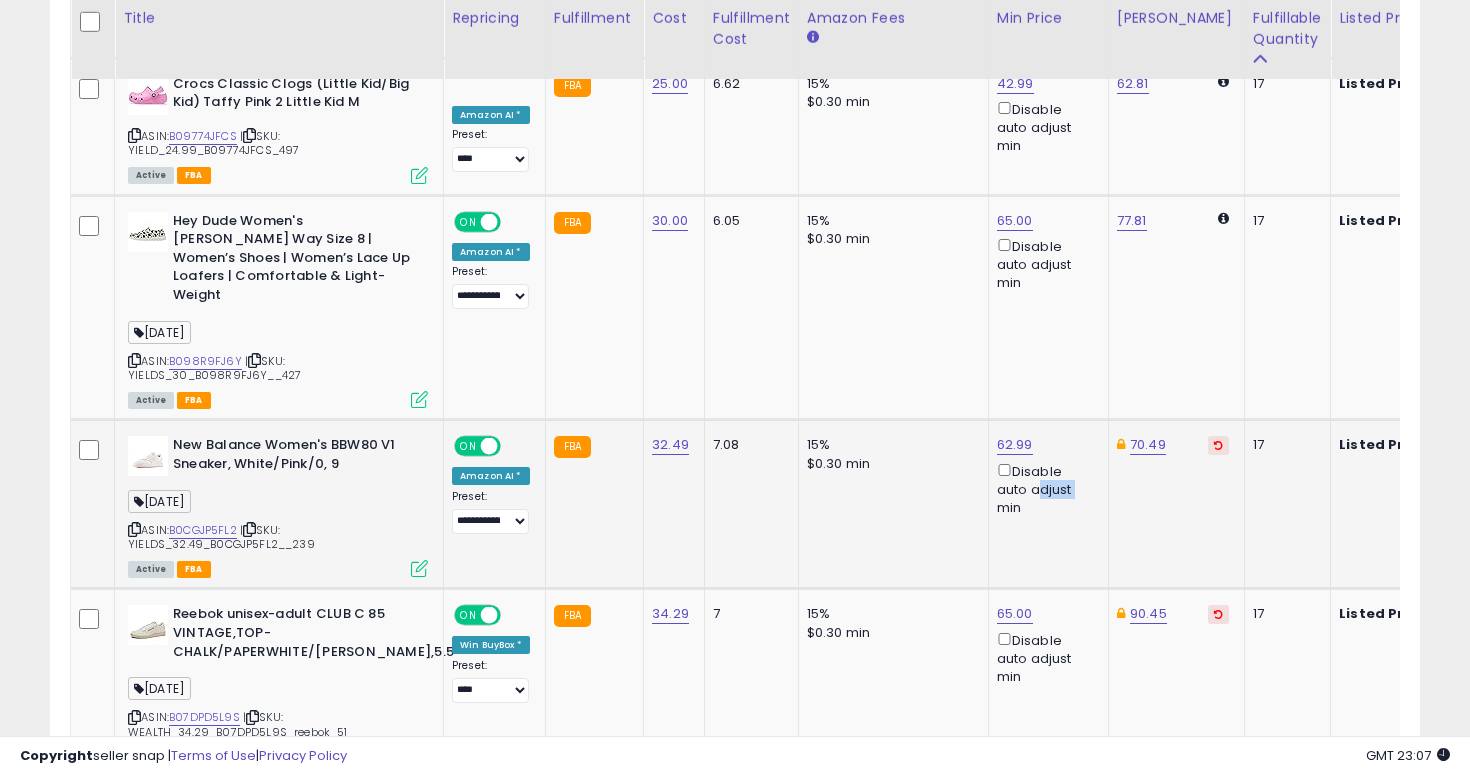 click on "Disable auto adjust min" at bounding box center (1045, 489) 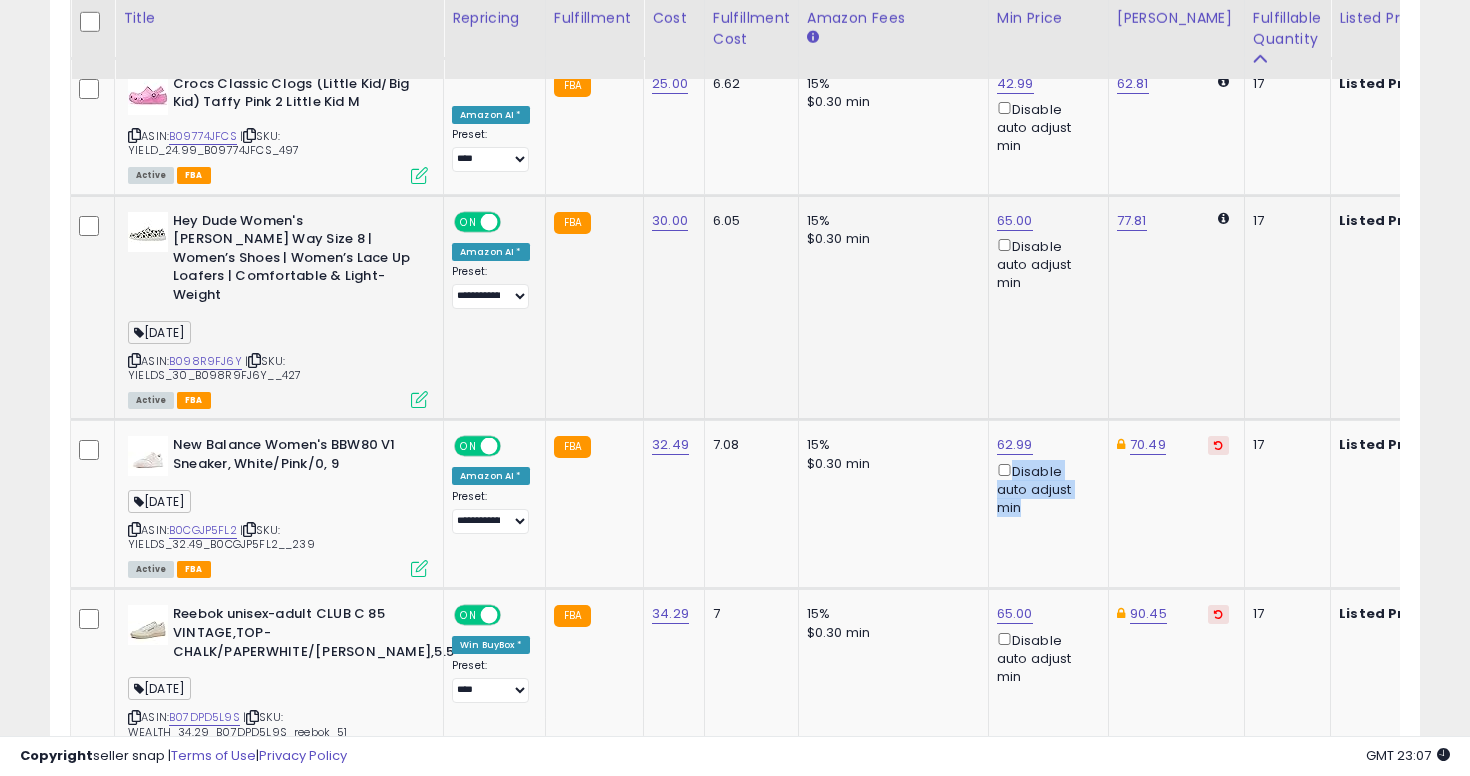 click on "15% $0.30 min" 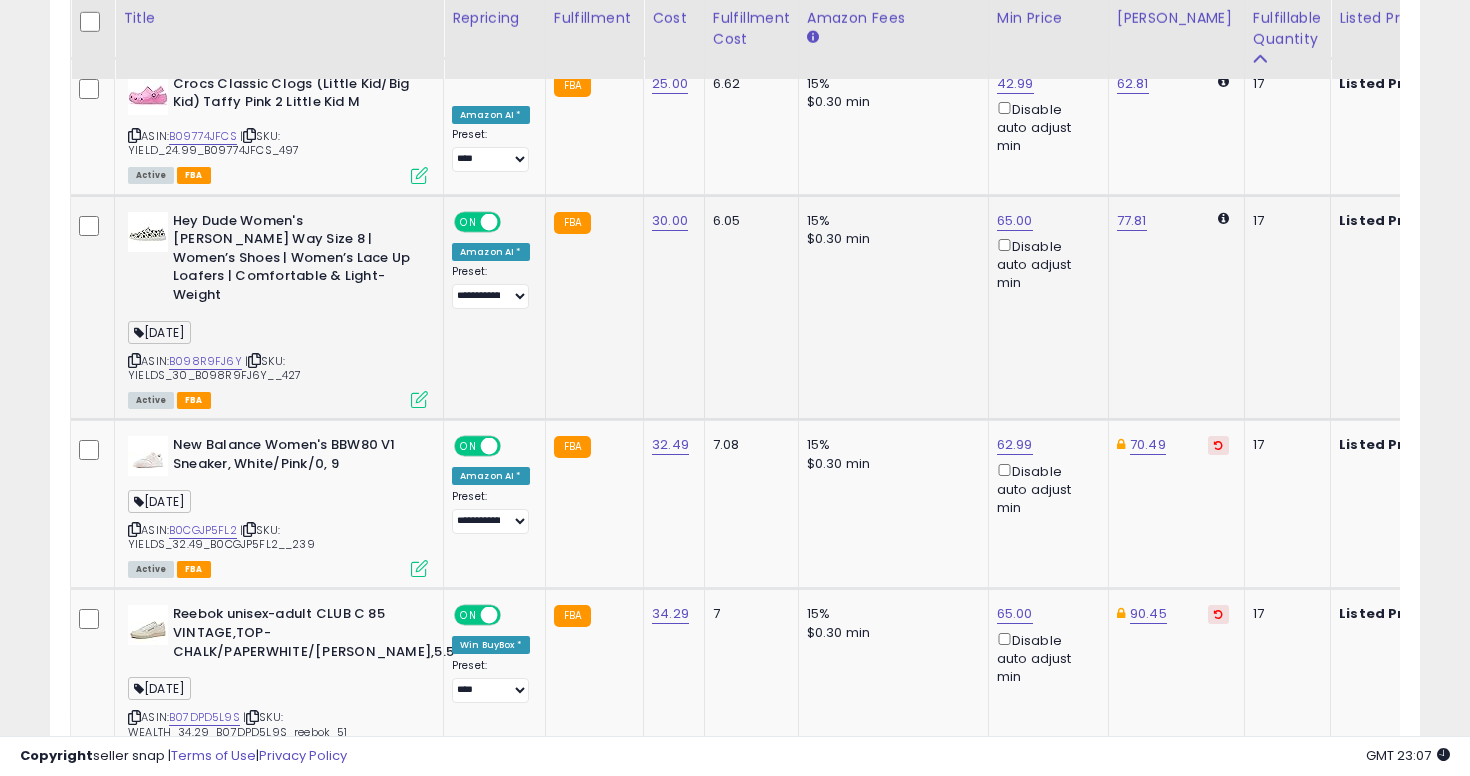 click on "Disable auto adjust min" at bounding box center [1045, 264] 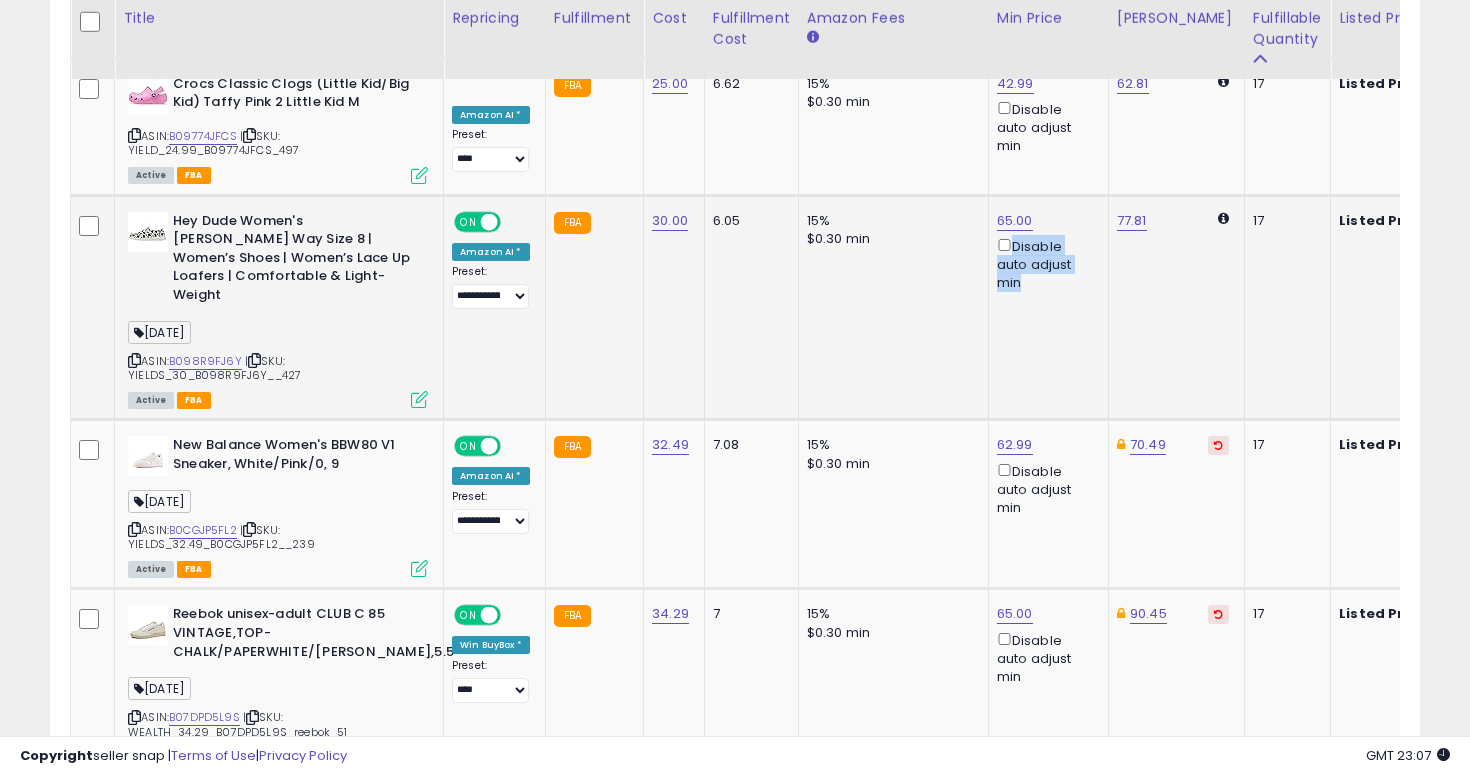 click on "Disable auto adjust min" at bounding box center [1045, 264] 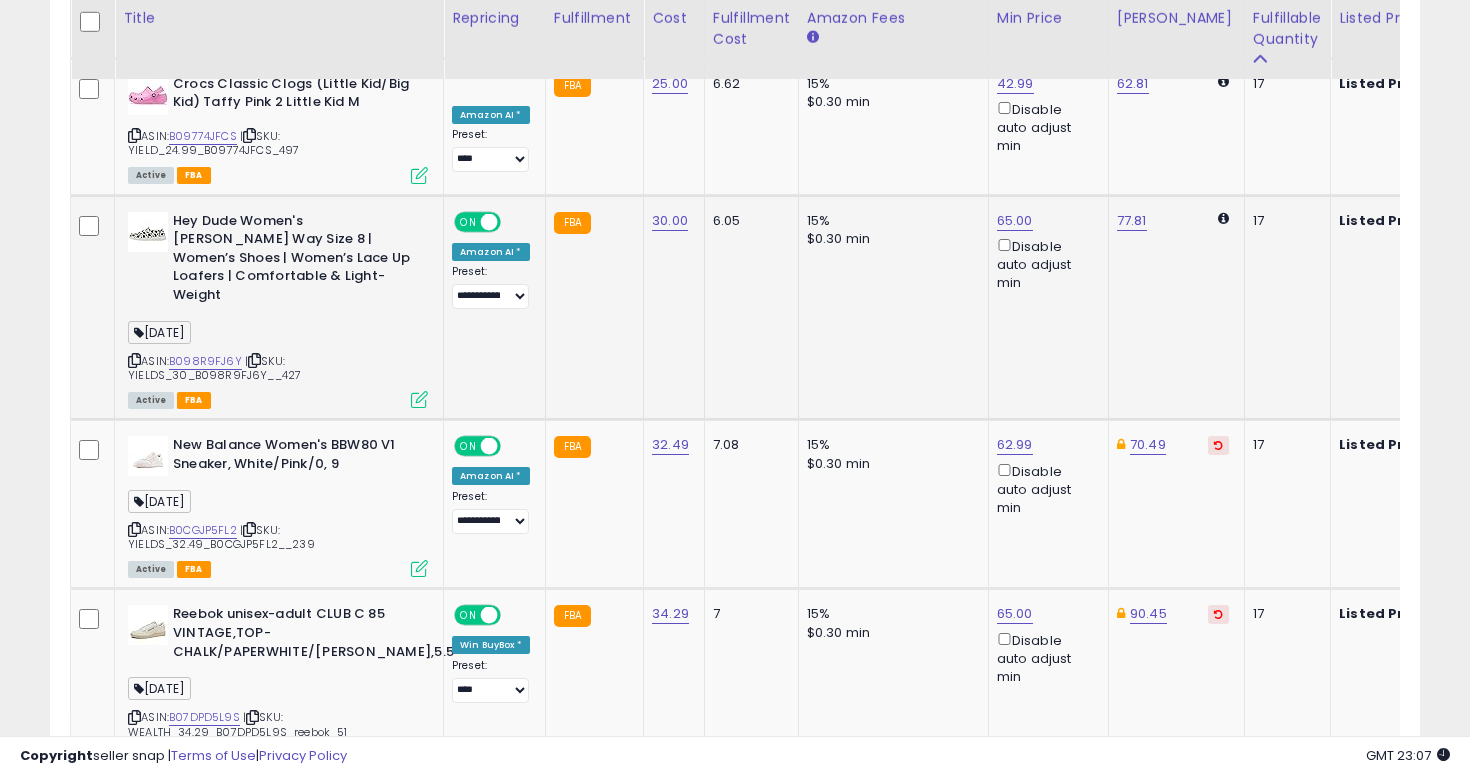 click on "Disable auto adjust min" at bounding box center (1045, 264) 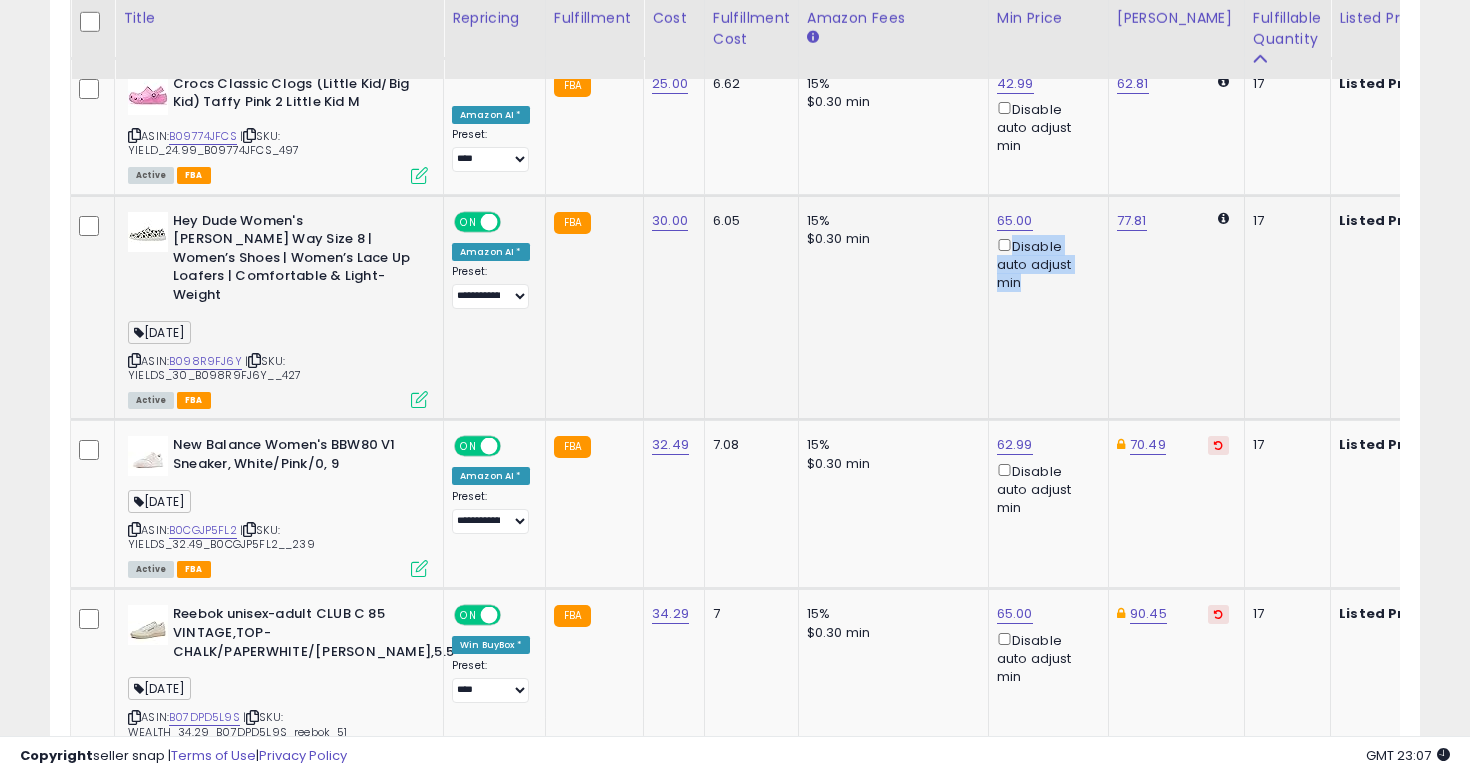 click on "Disable auto adjust min" at bounding box center (1045, 264) 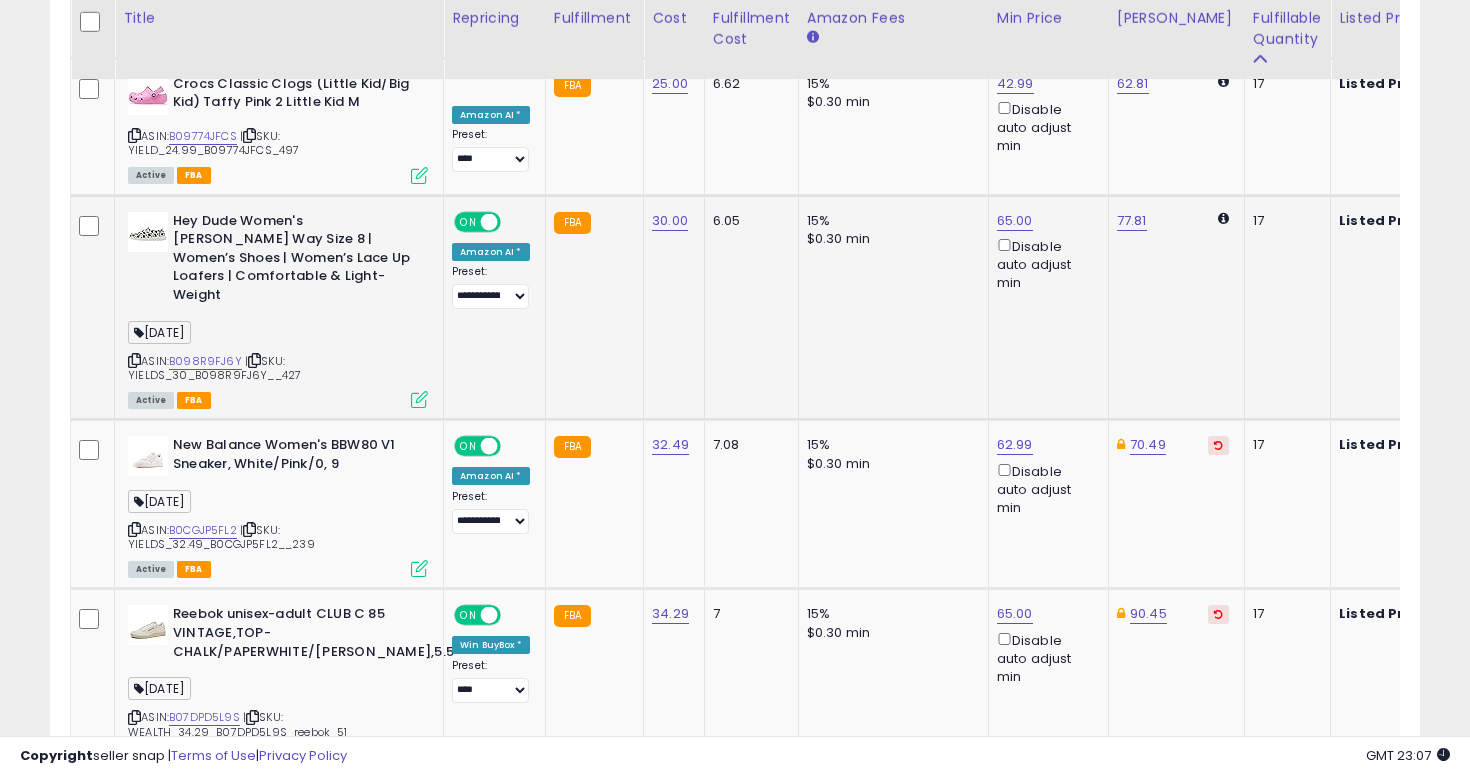 click on "Disable auto adjust min" at bounding box center [1045, 264] 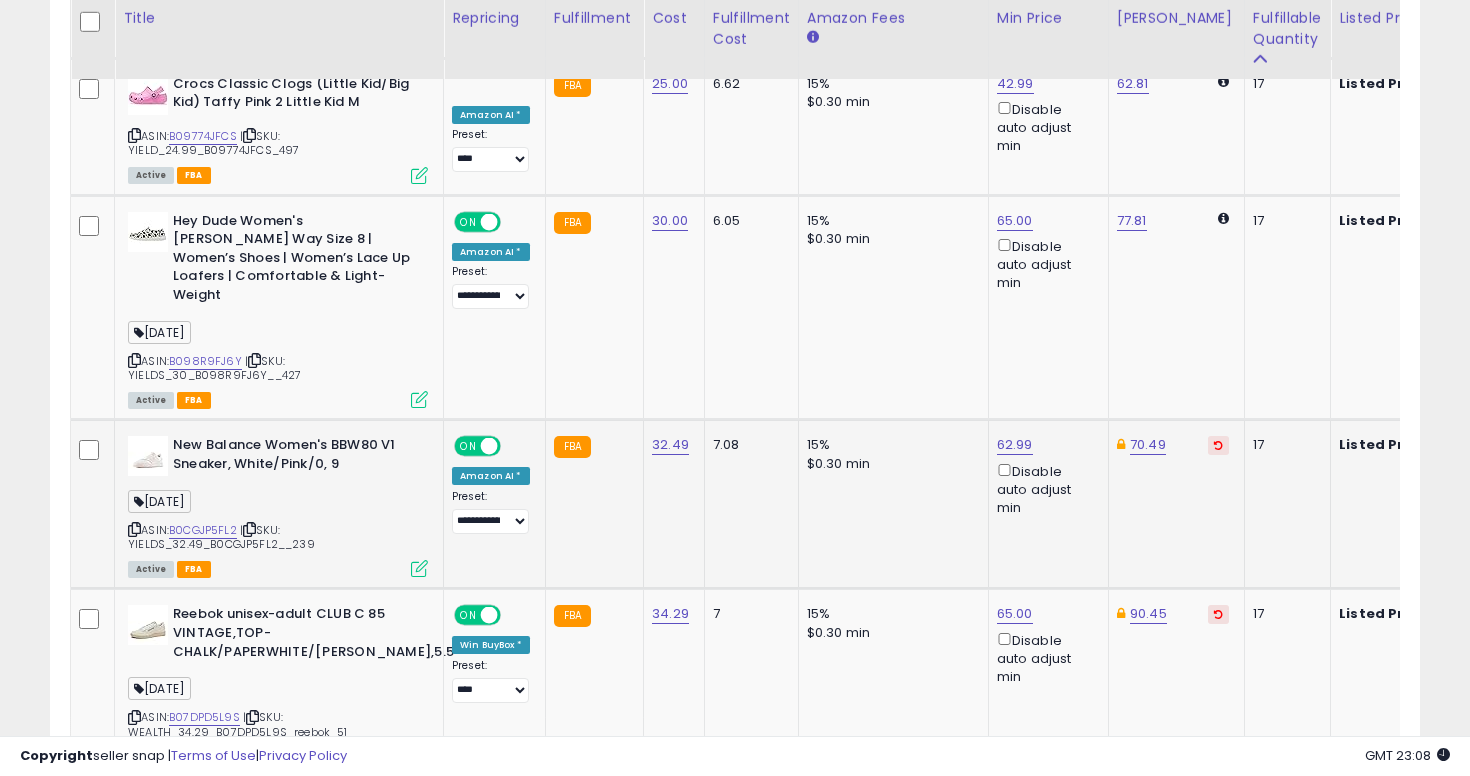 click on "Disable auto adjust min" at bounding box center (1045, 489) 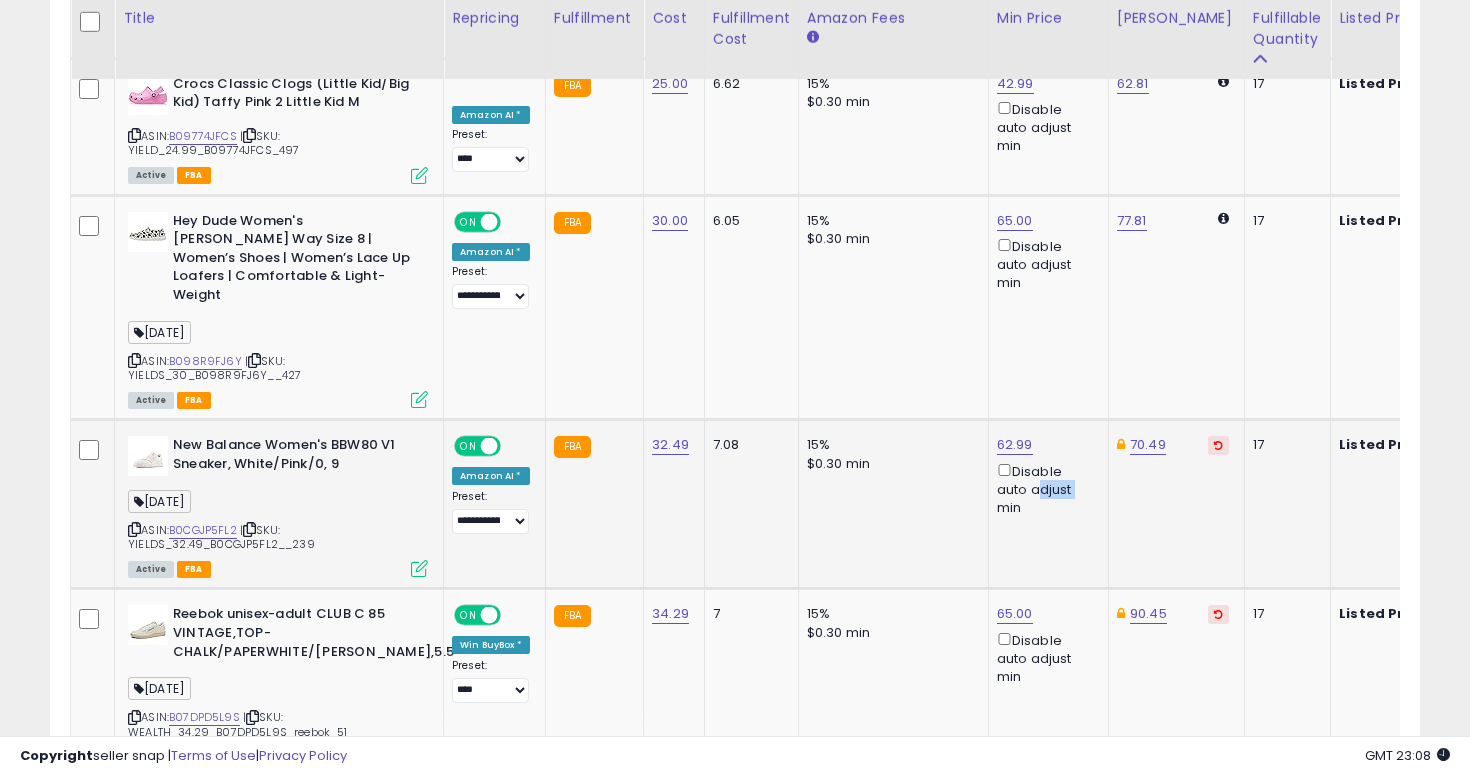 click on "Disable auto adjust min" at bounding box center (1045, 489) 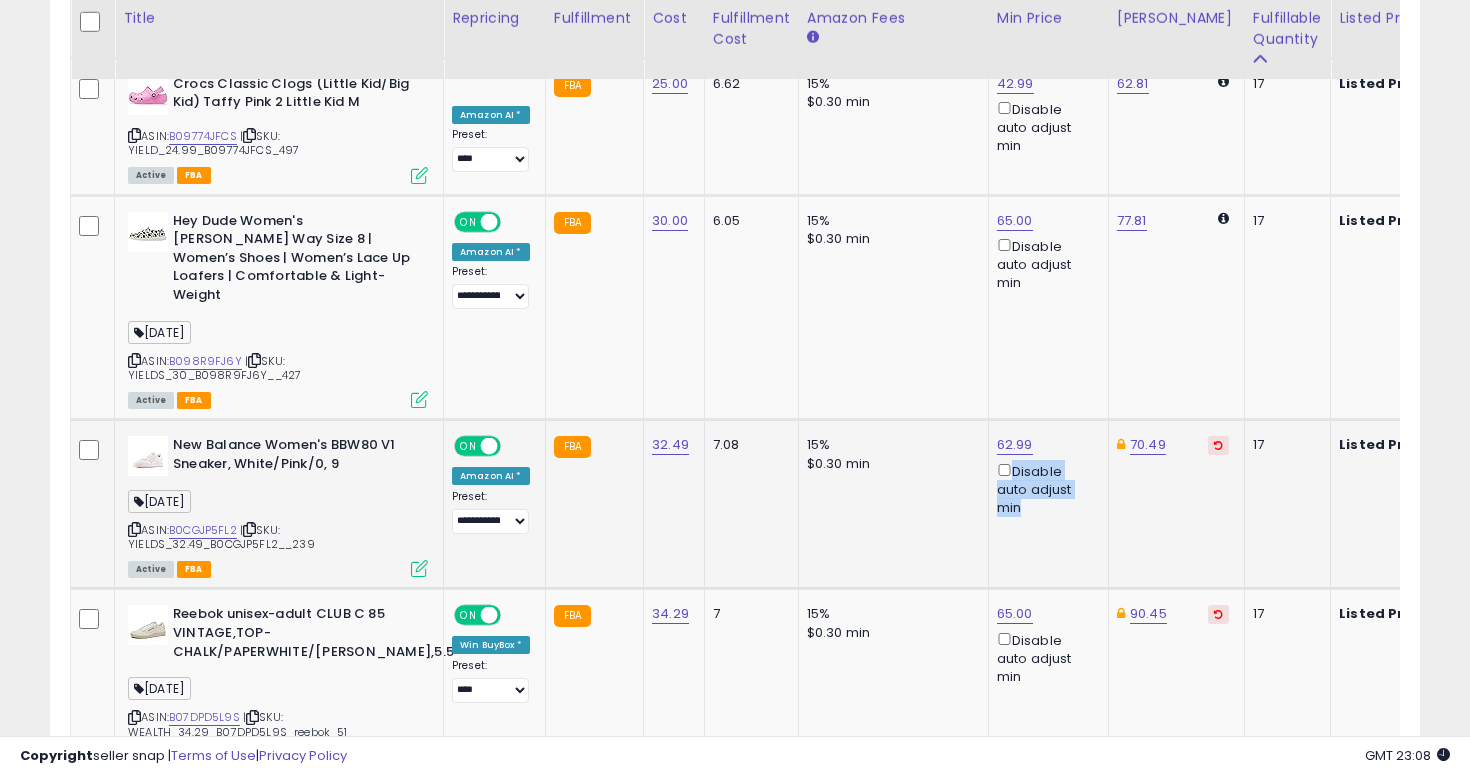 click on "Disable auto adjust min" at bounding box center [1045, 489] 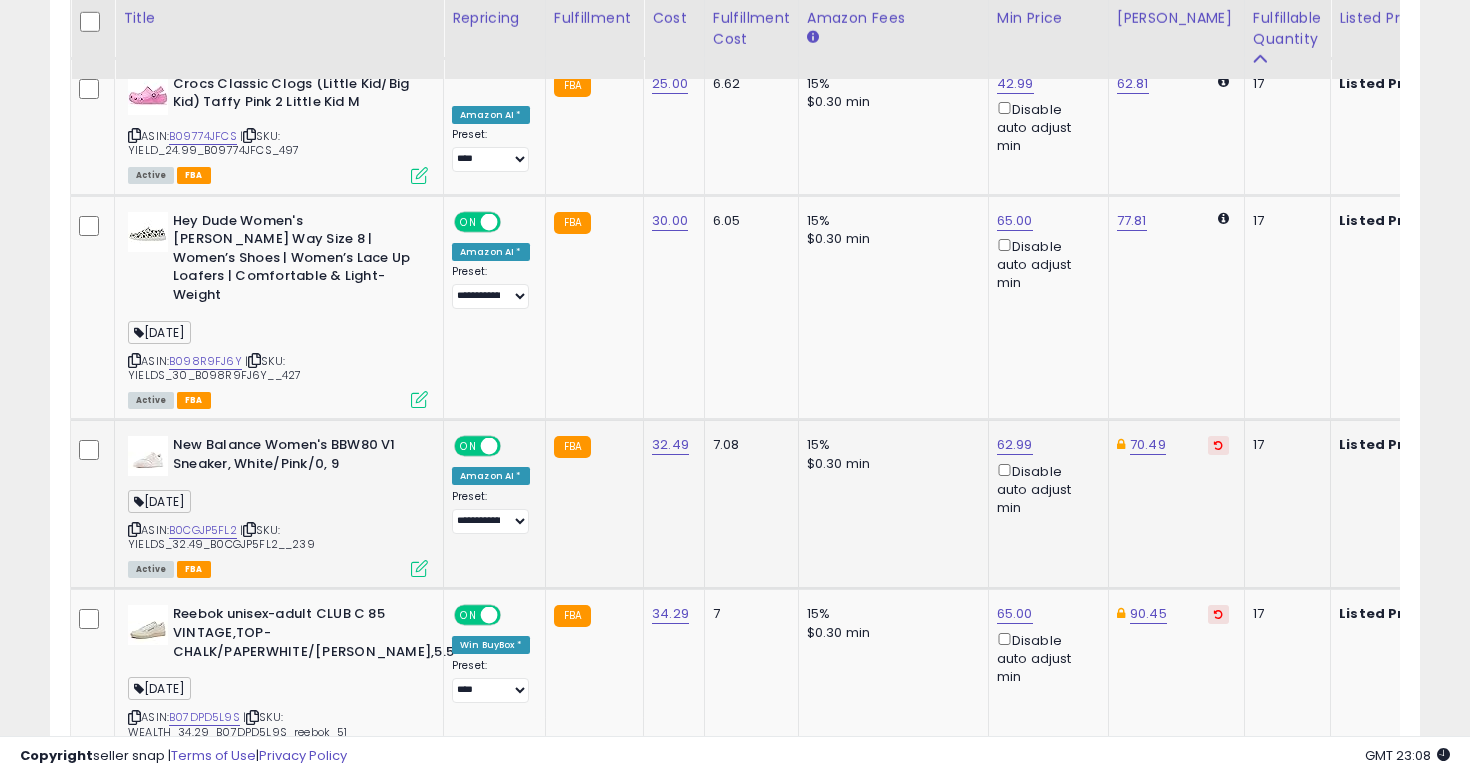 click on "15% $0.30 min" 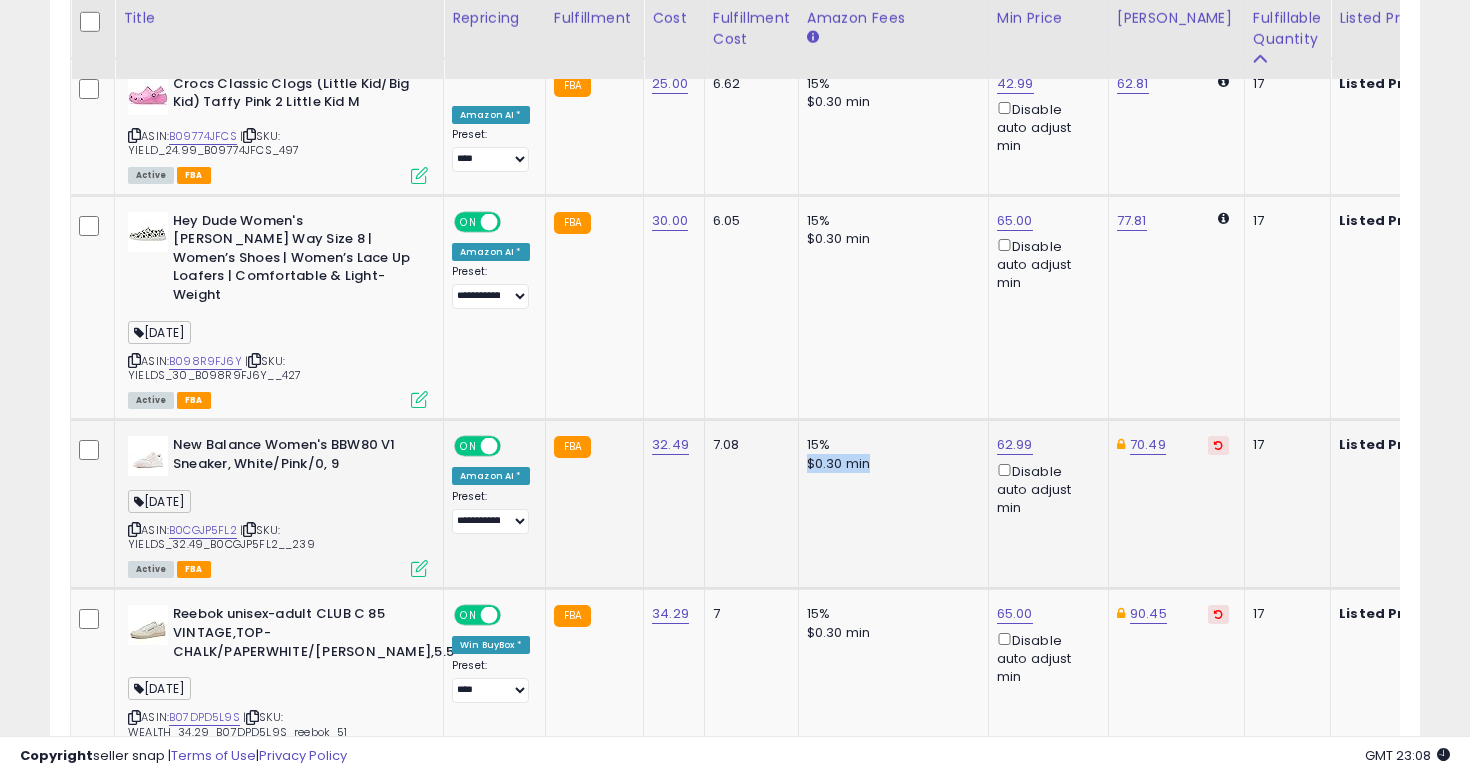 click on "$0.30 min" at bounding box center [890, 464] 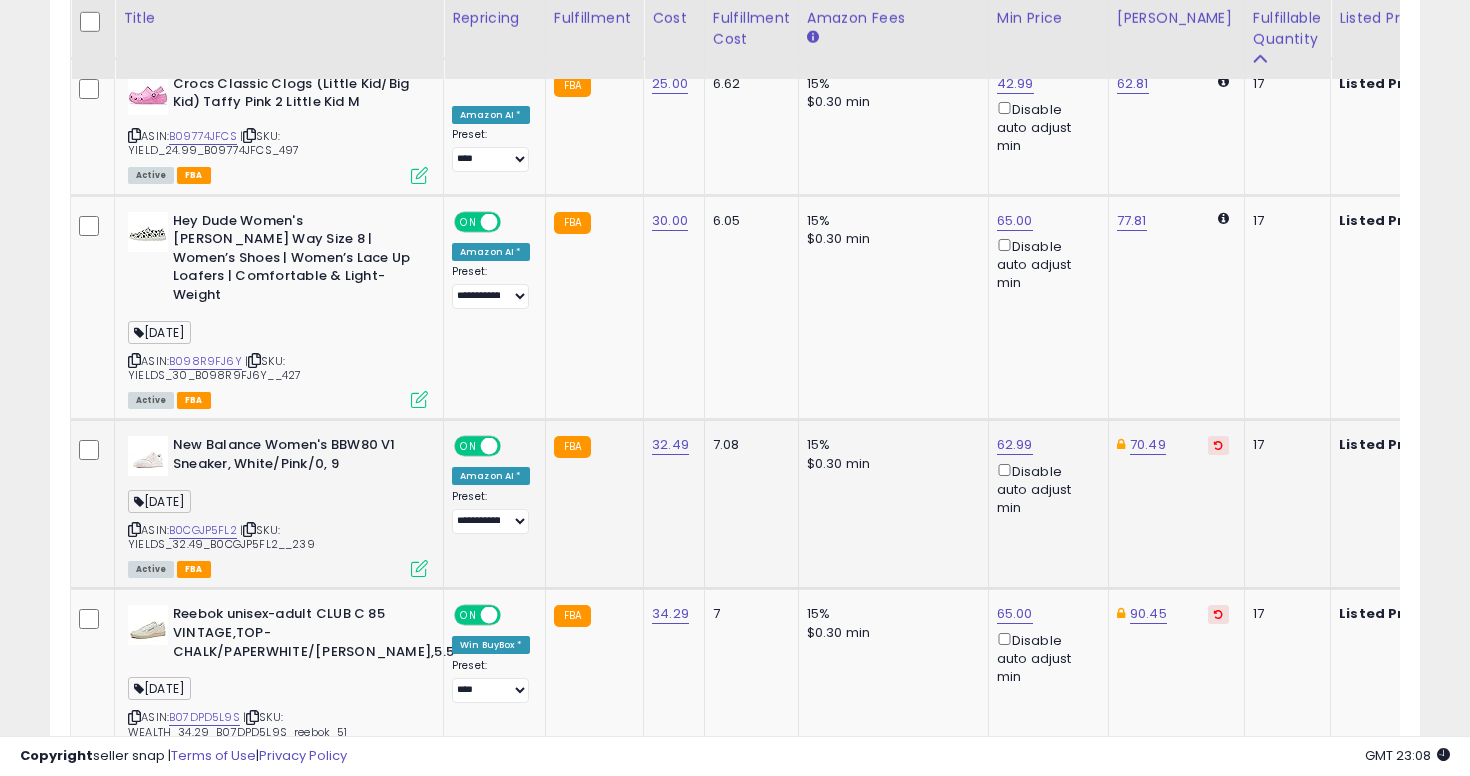 click on "15%" at bounding box center [890, 445] 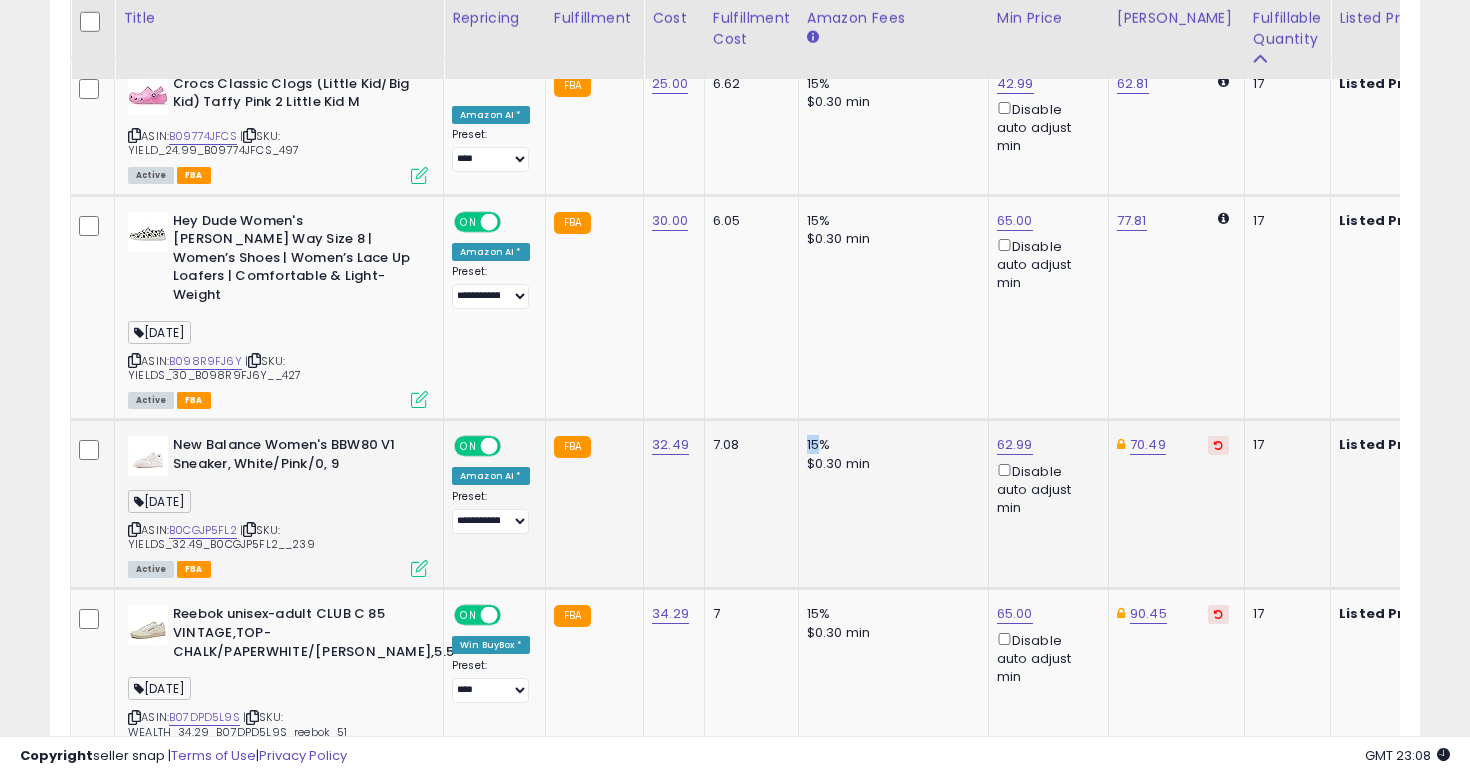 click on "15%" at bounding box center (890, 445) 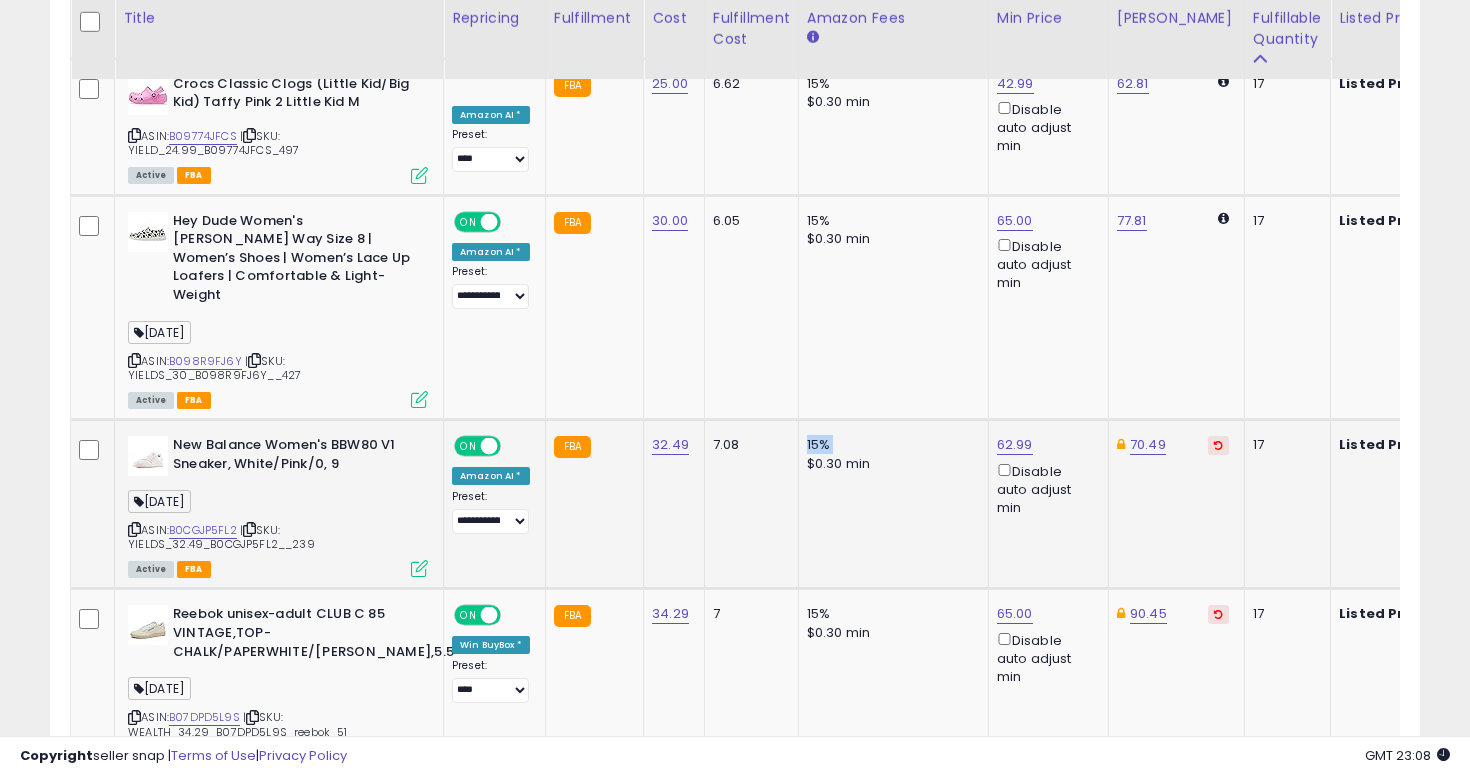 click on "$0.30 min" at bounding box center (890, 464) 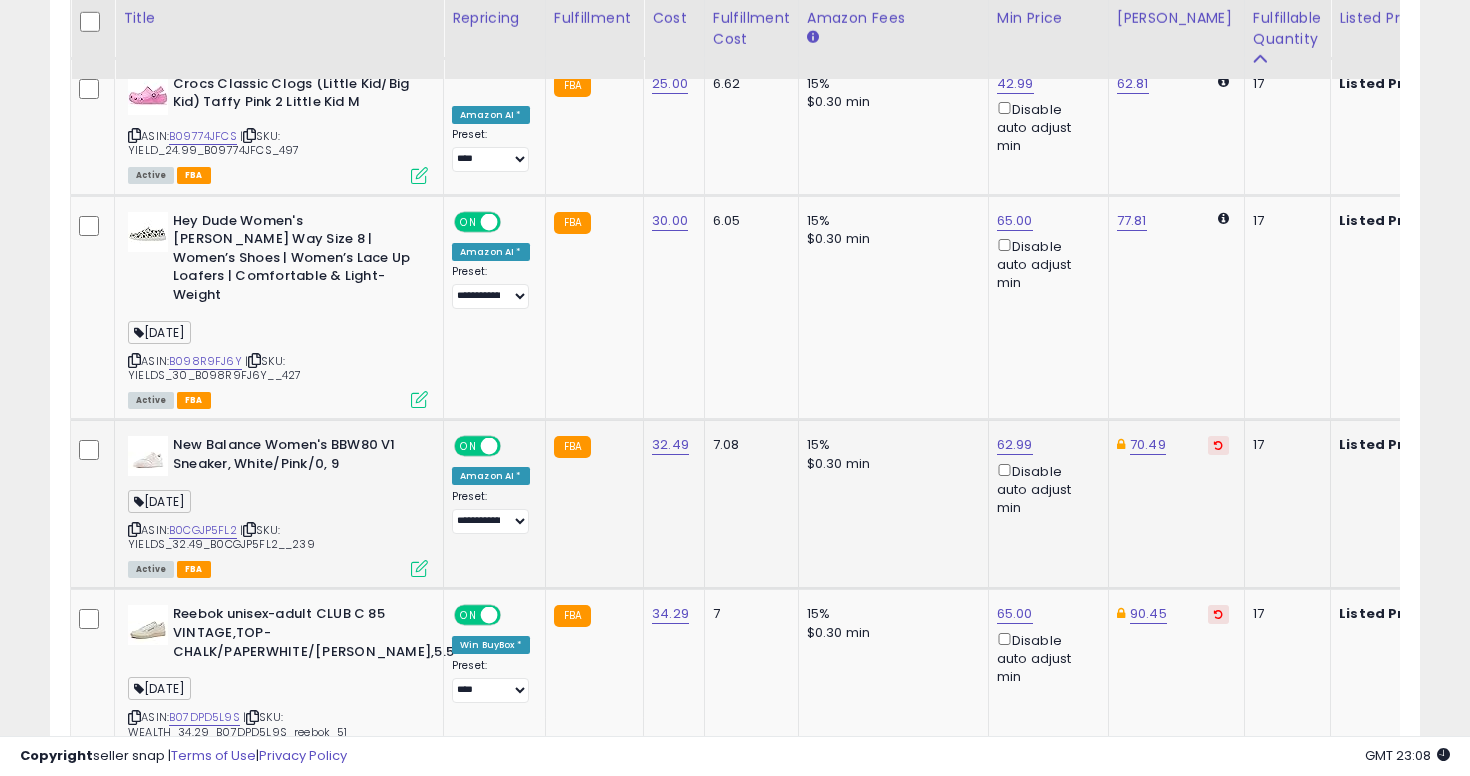 click on "$0.30 min" at bounding box center (890, 464) 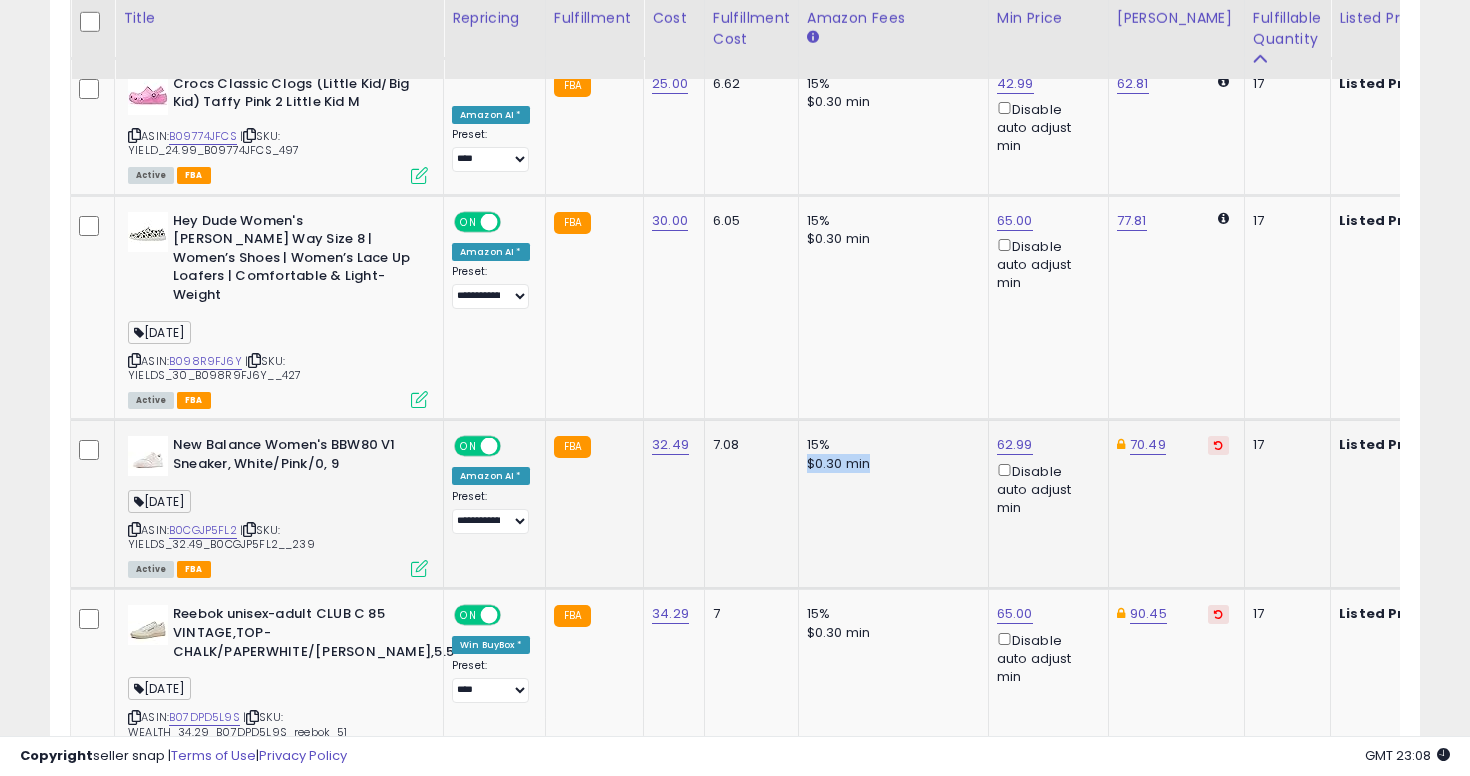 click on "$0.30 min" at bounding box center [890, 464] 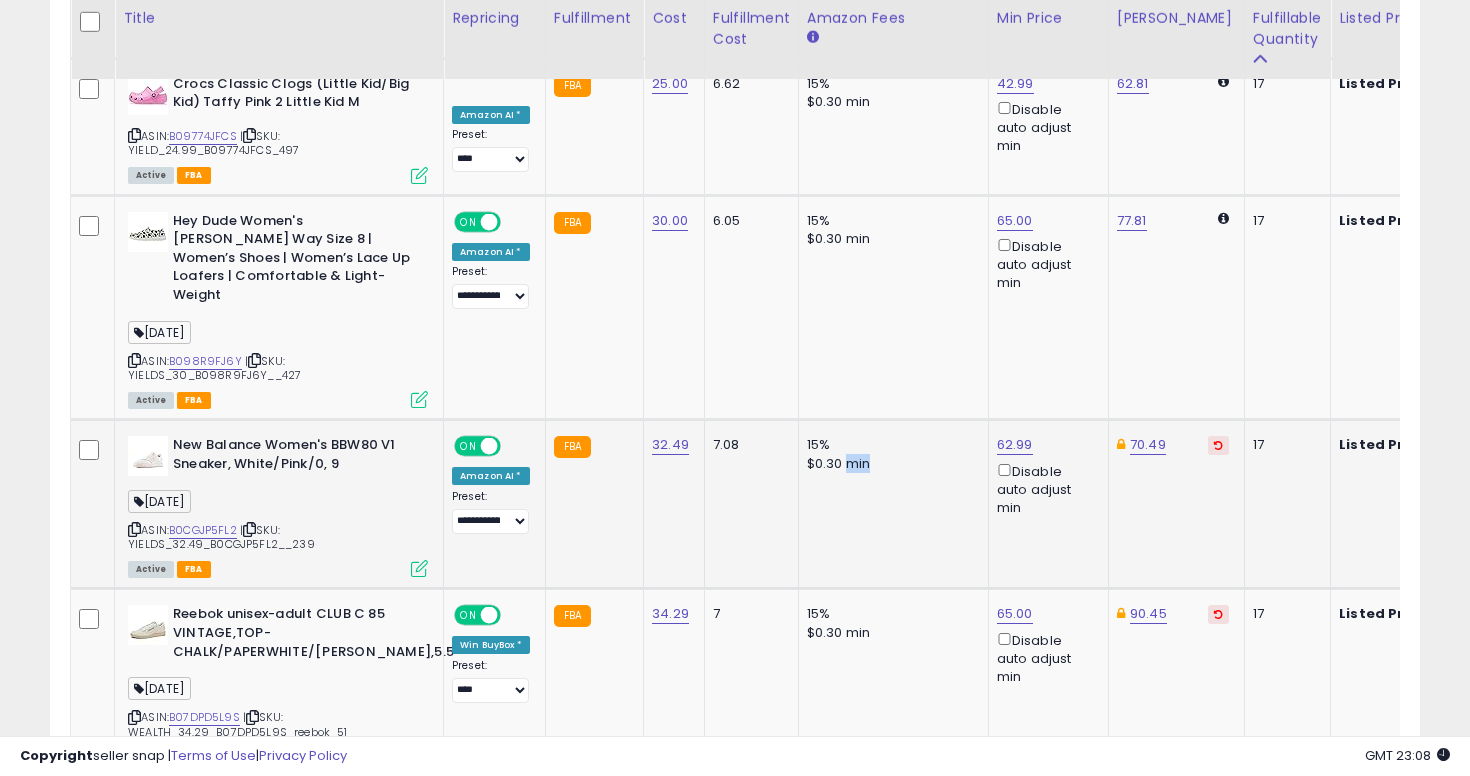 click on "$0.30 min" at bounding box center [890, 464] 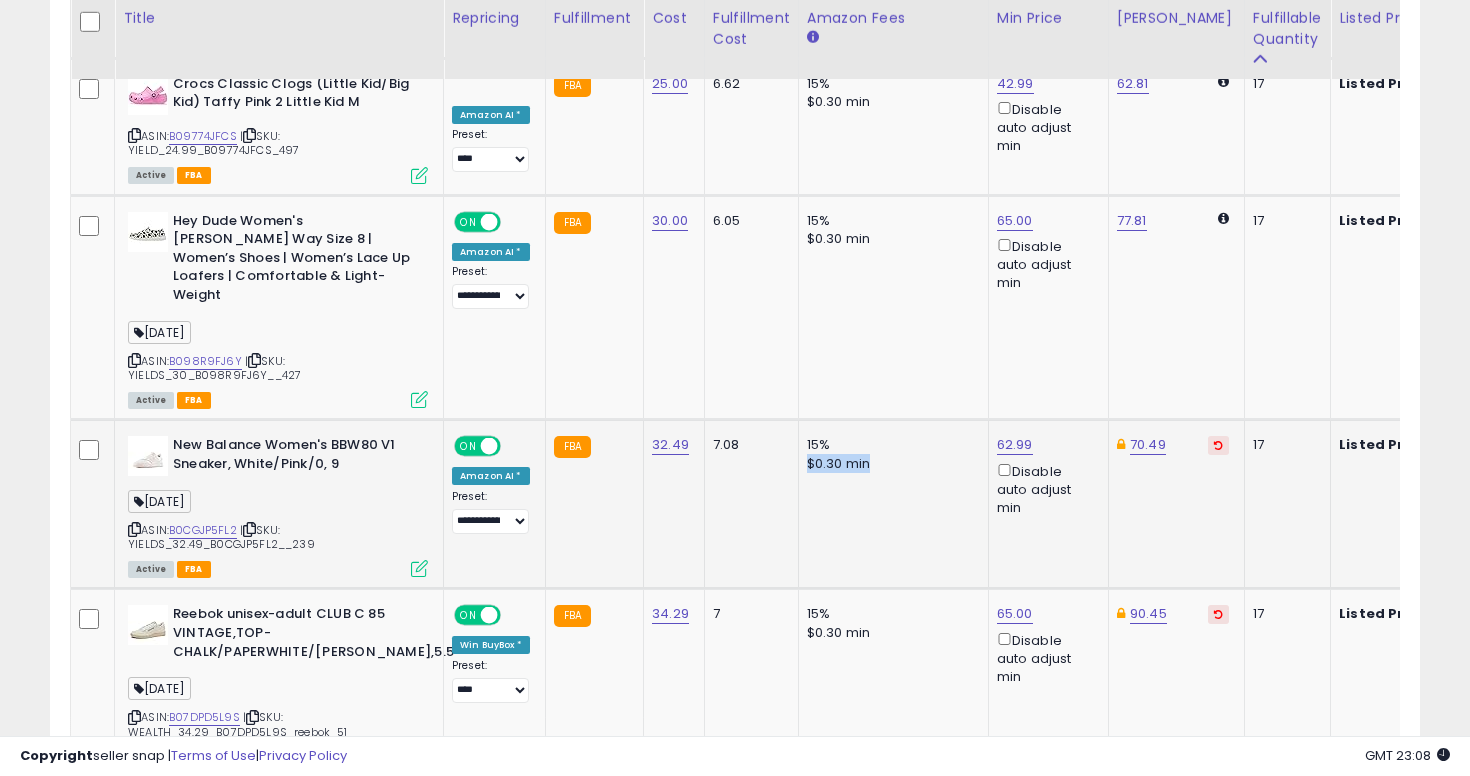 click on "$0.30 min" at bounding box center (890, 464) 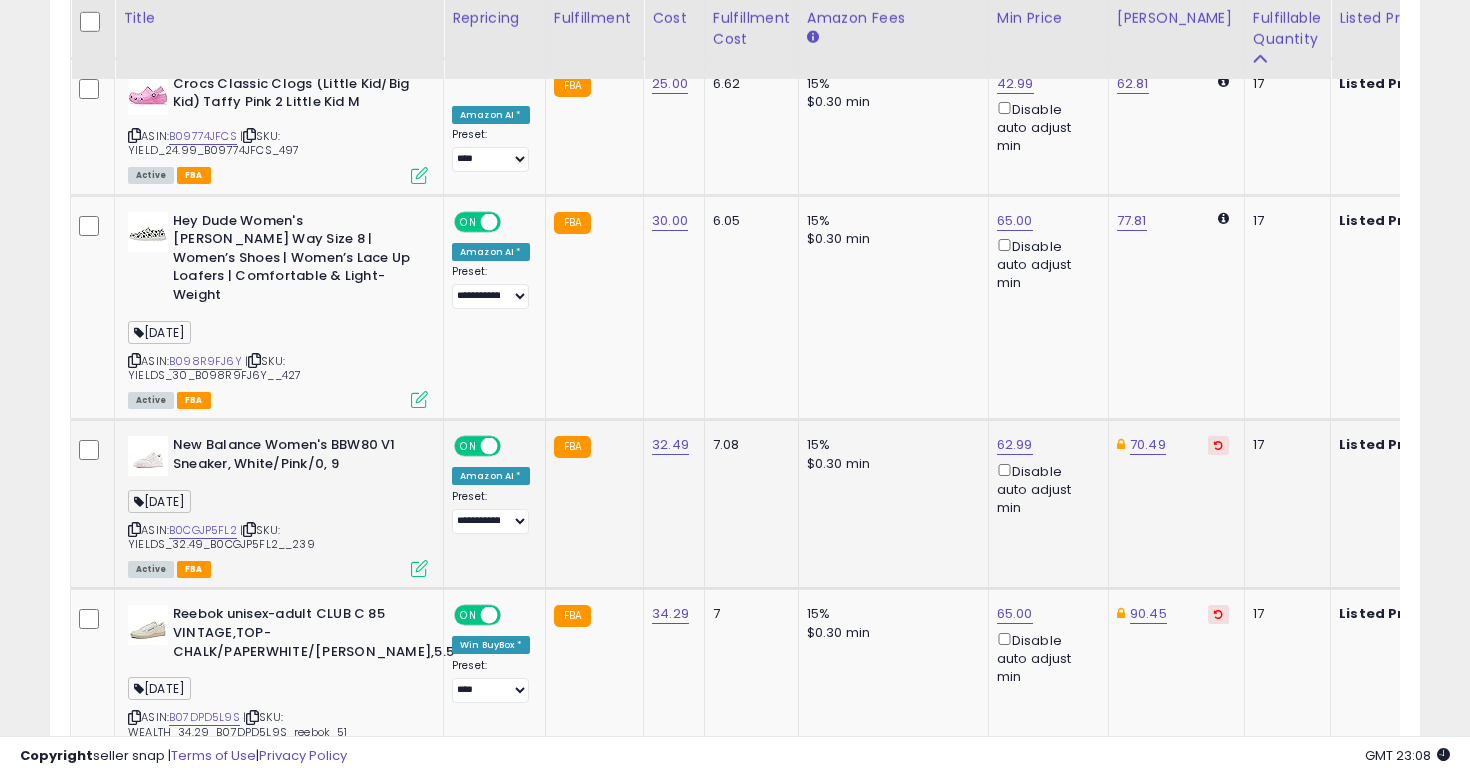 click on "Disable auto adjust min" at bounding box center (1045, 489) 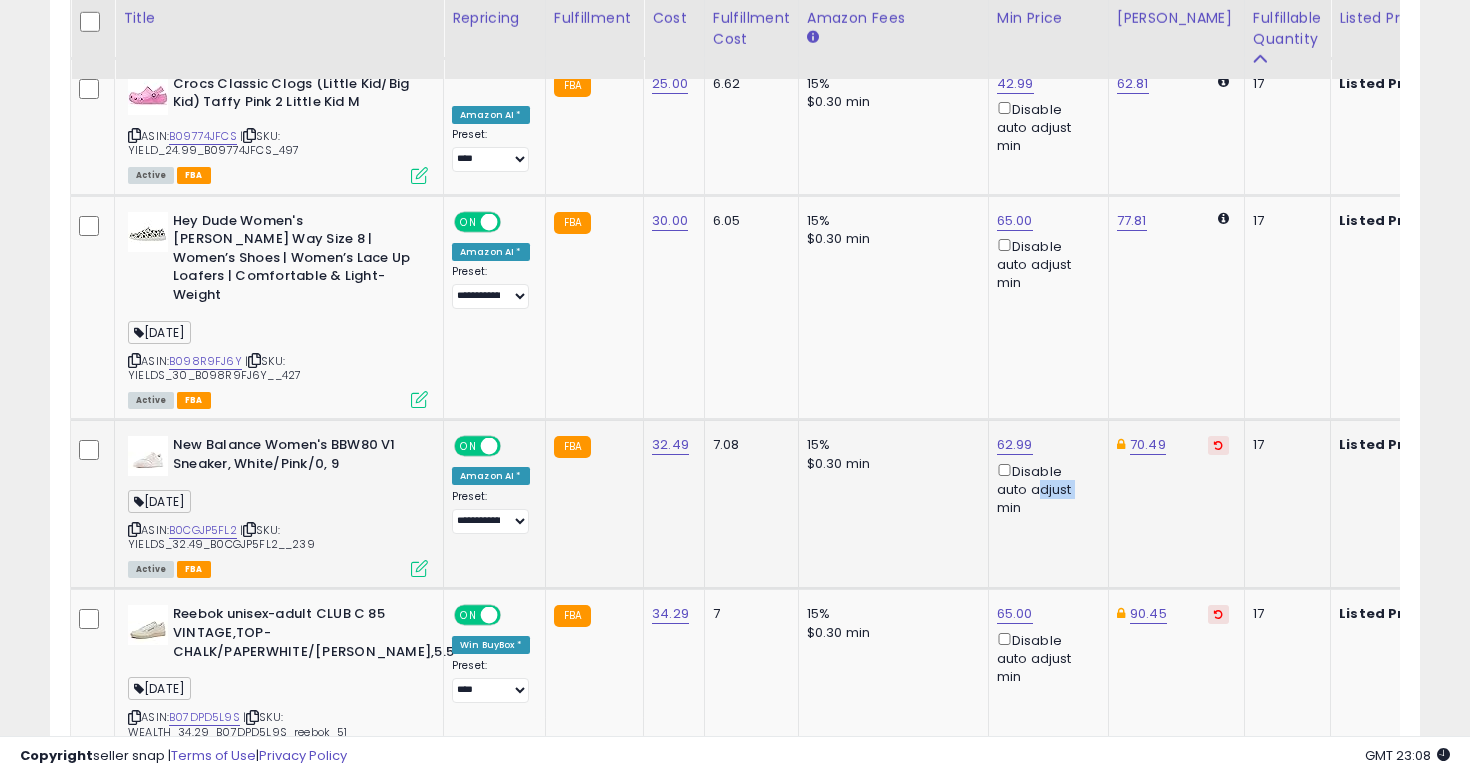 click on "Disable auto adjust min" at bounding box center (1045, 489) 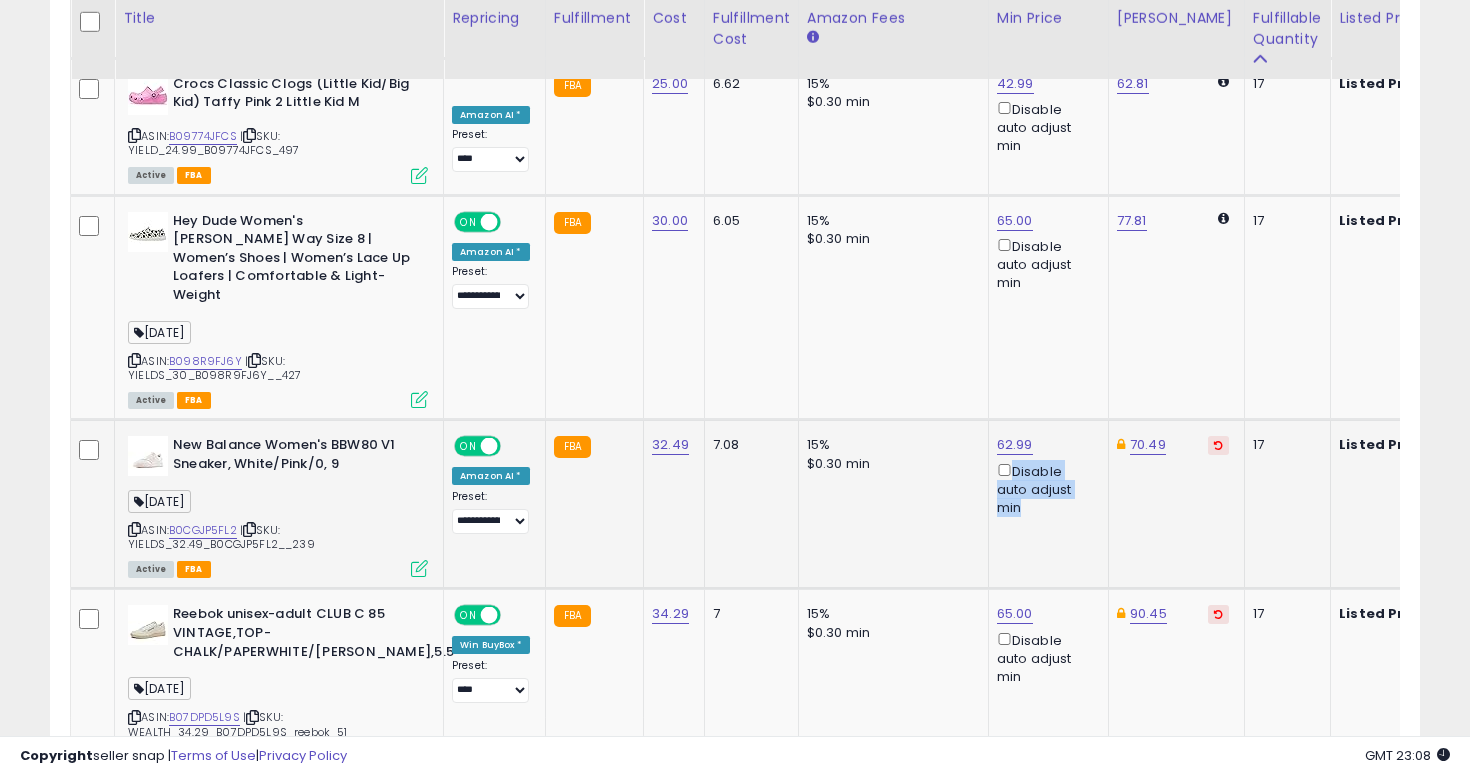 click on "Disable auto adjust min" at bounding box center (1045, 489) 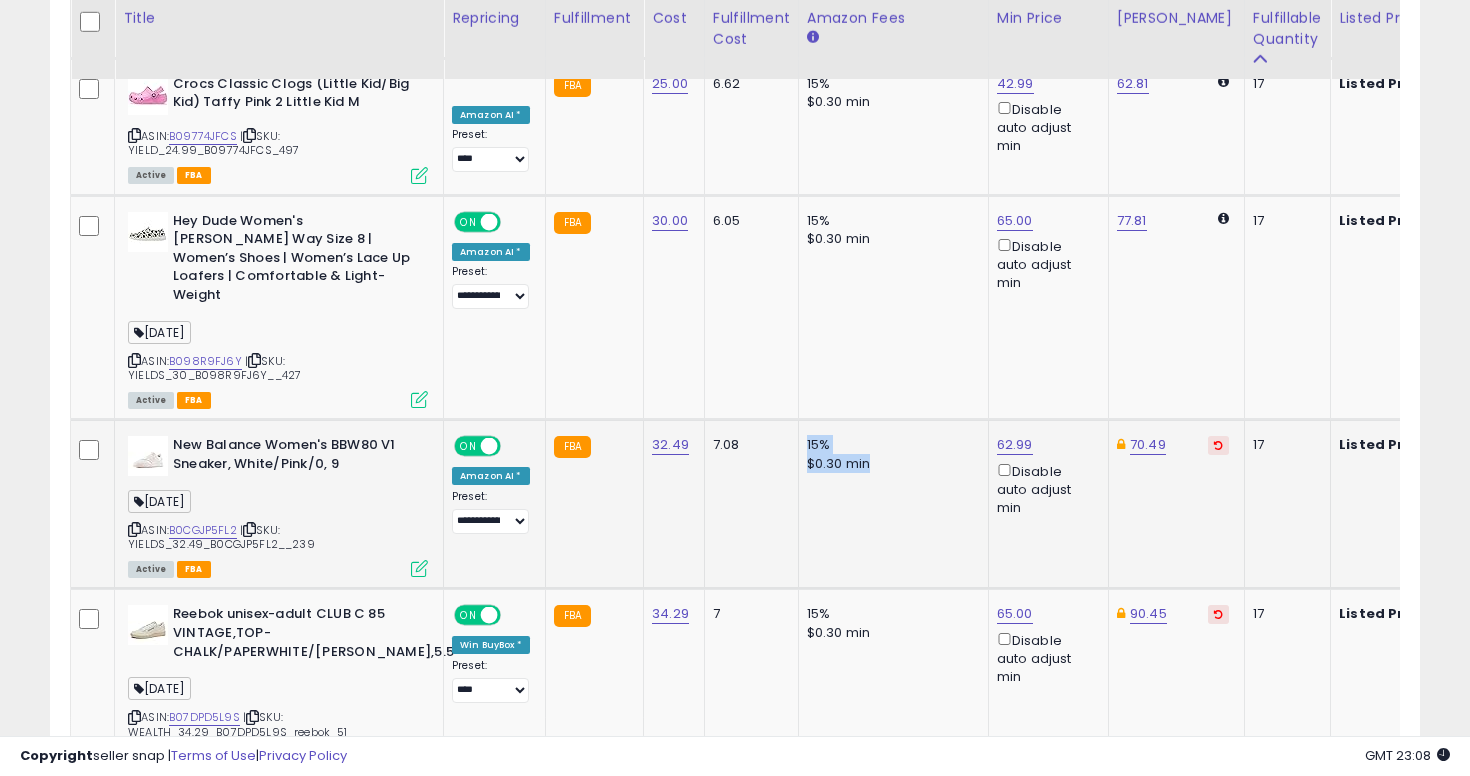 drag, startPoint x: 799, startPoint y: 354, endPoint x: 868, endPoint y: 366, distance: 70.035706 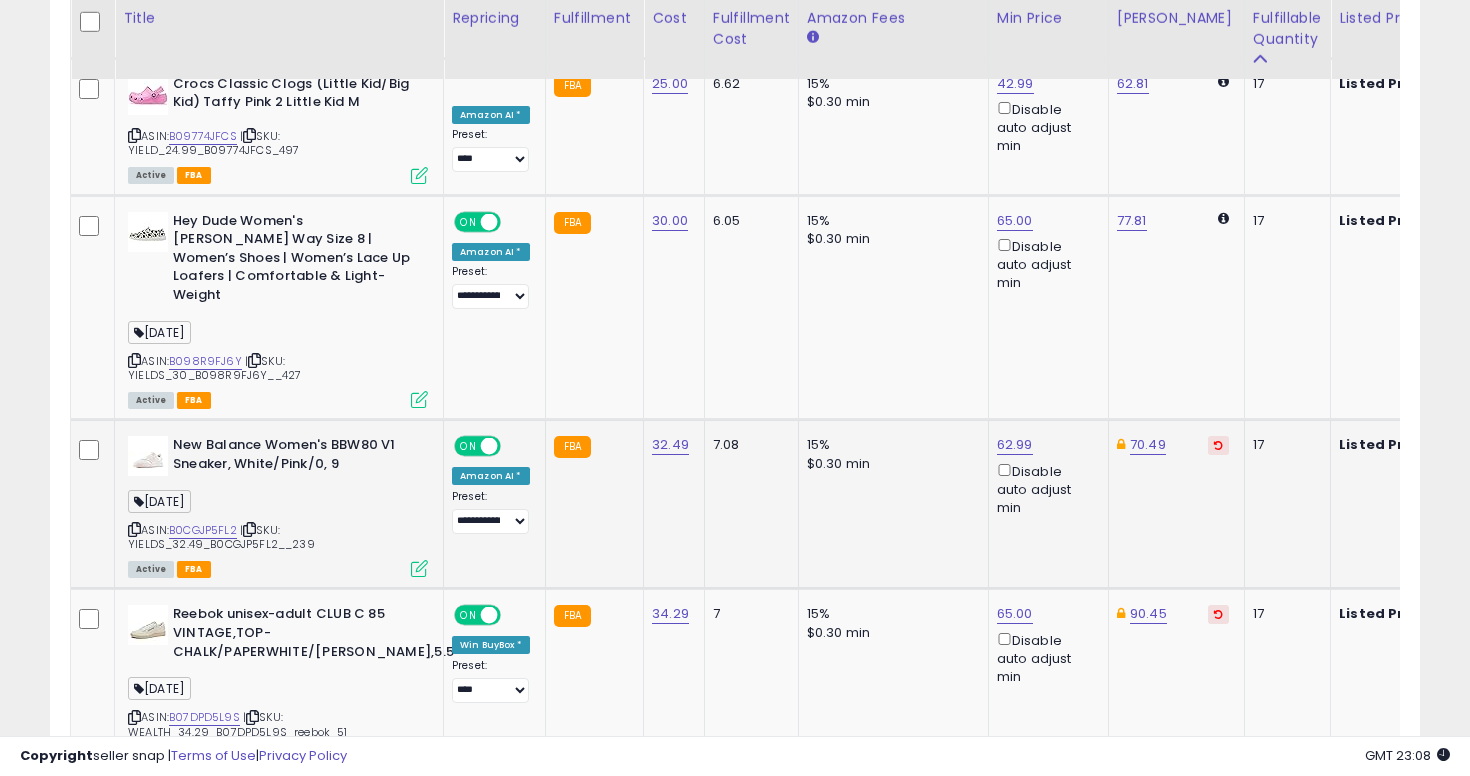 drag, startPoint x: 793, startPoint y: 352, endPoint x: 864, endPoint y: 361, distance: 71.568146 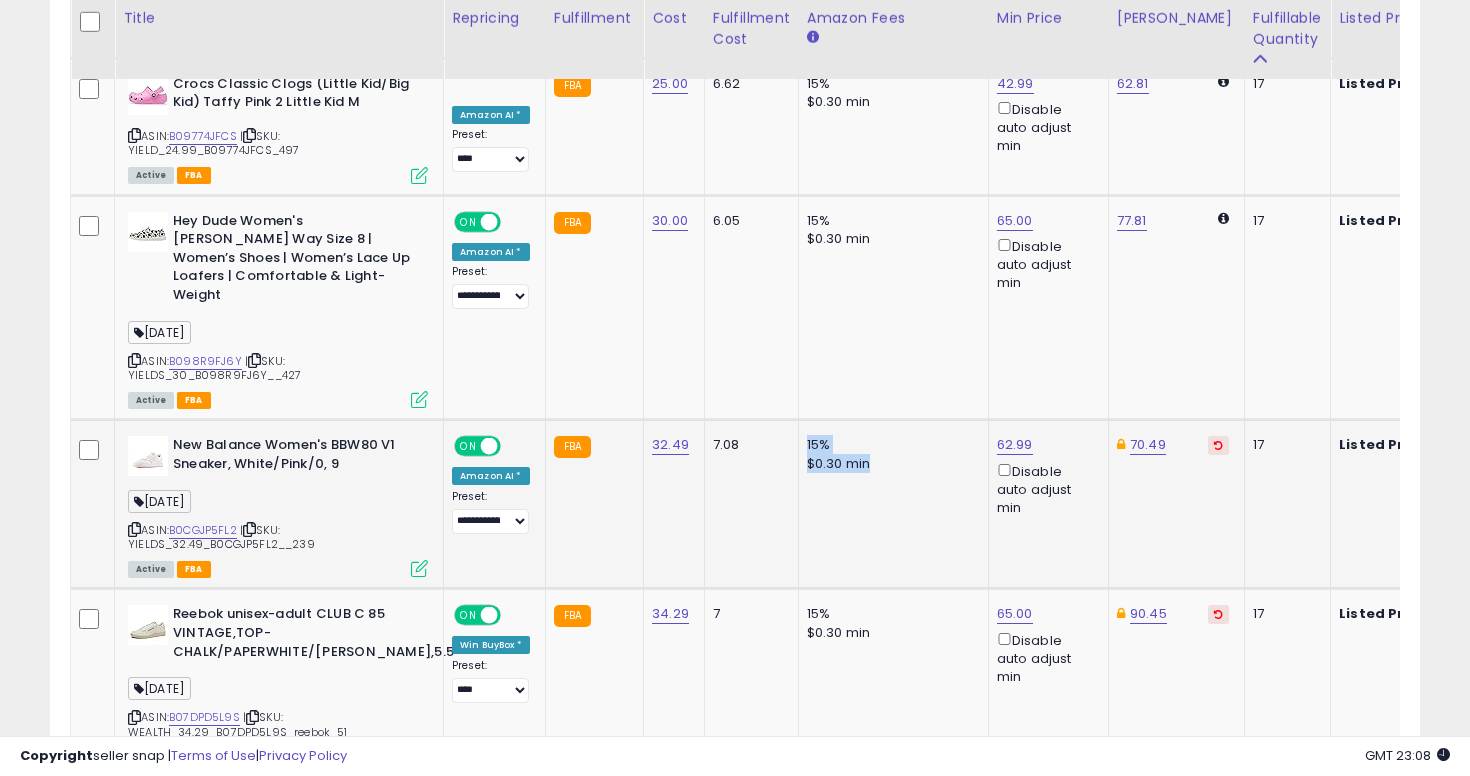 click on "$0.30 min" at bounding box center (890, 464) 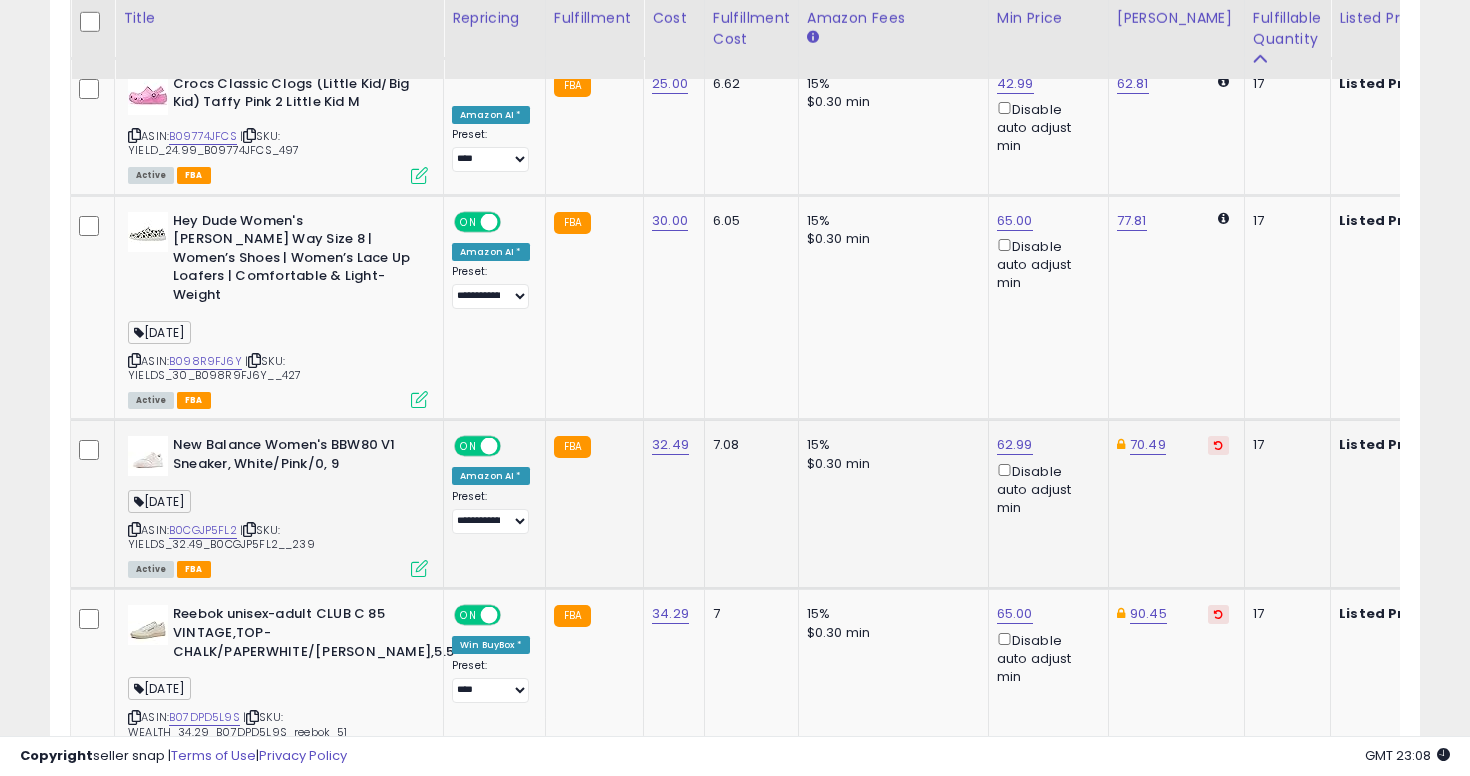 click on "$0.30 min" at bounding box center (890, 464) 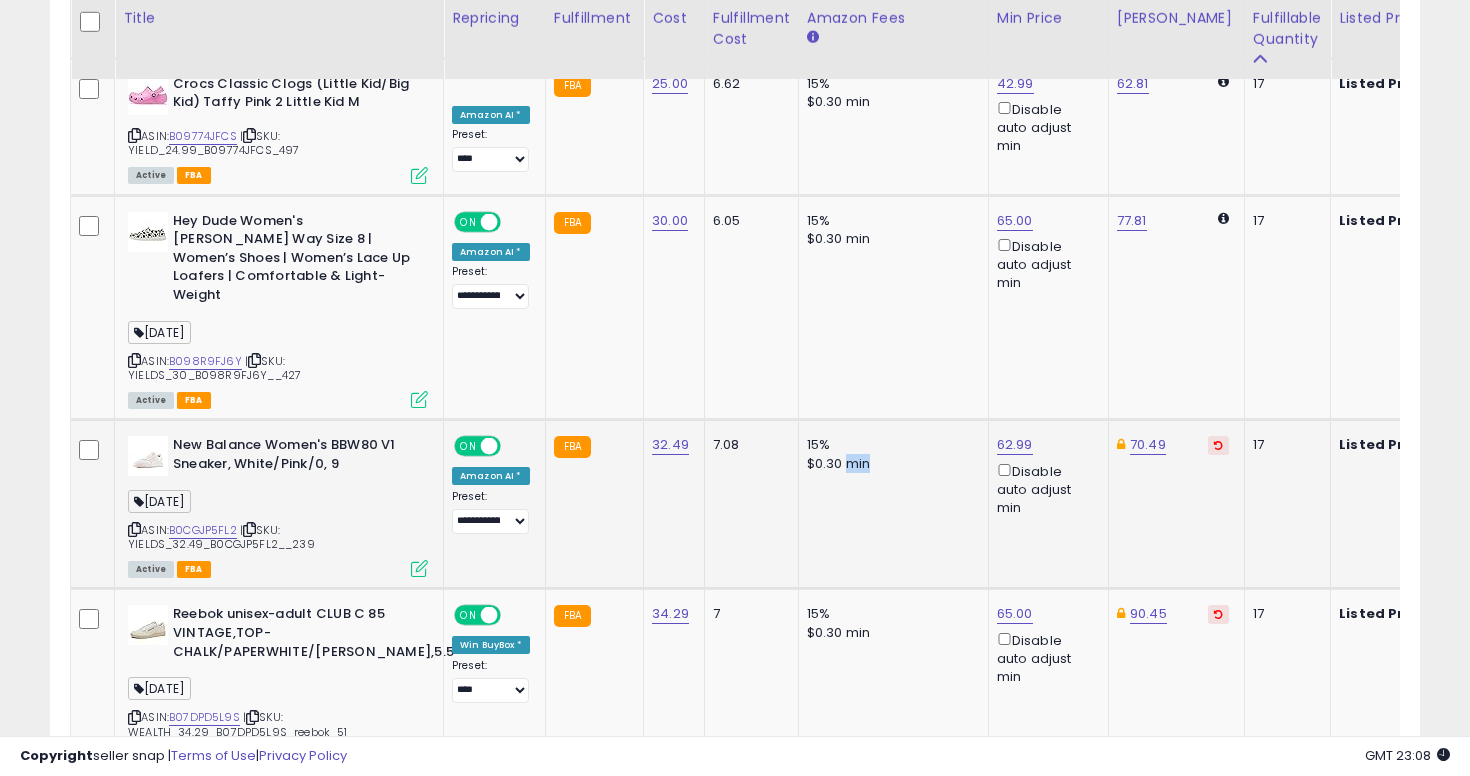click on "$0.30 min" at bounding box center [890, 464] 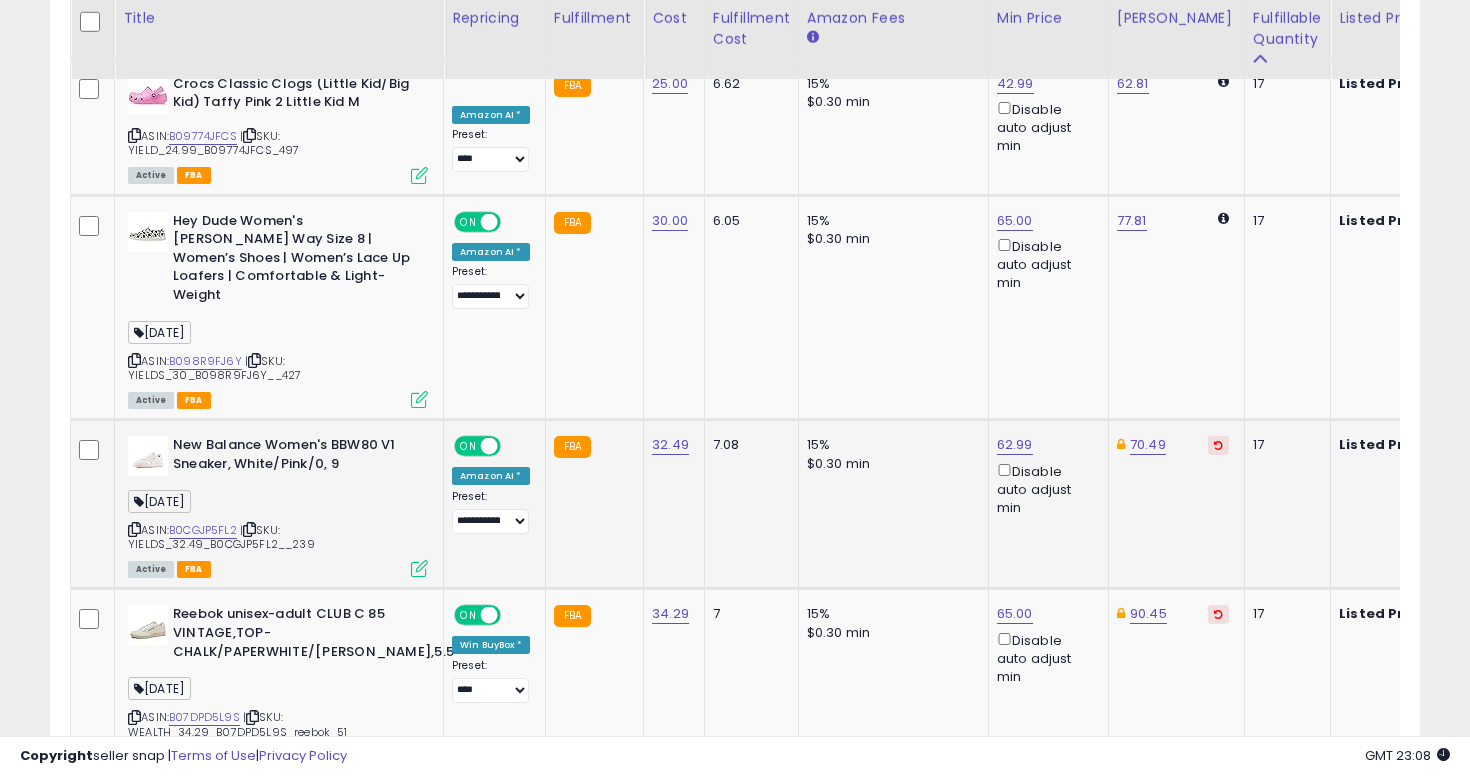 click on "15%" at bounding box center [890, 445] 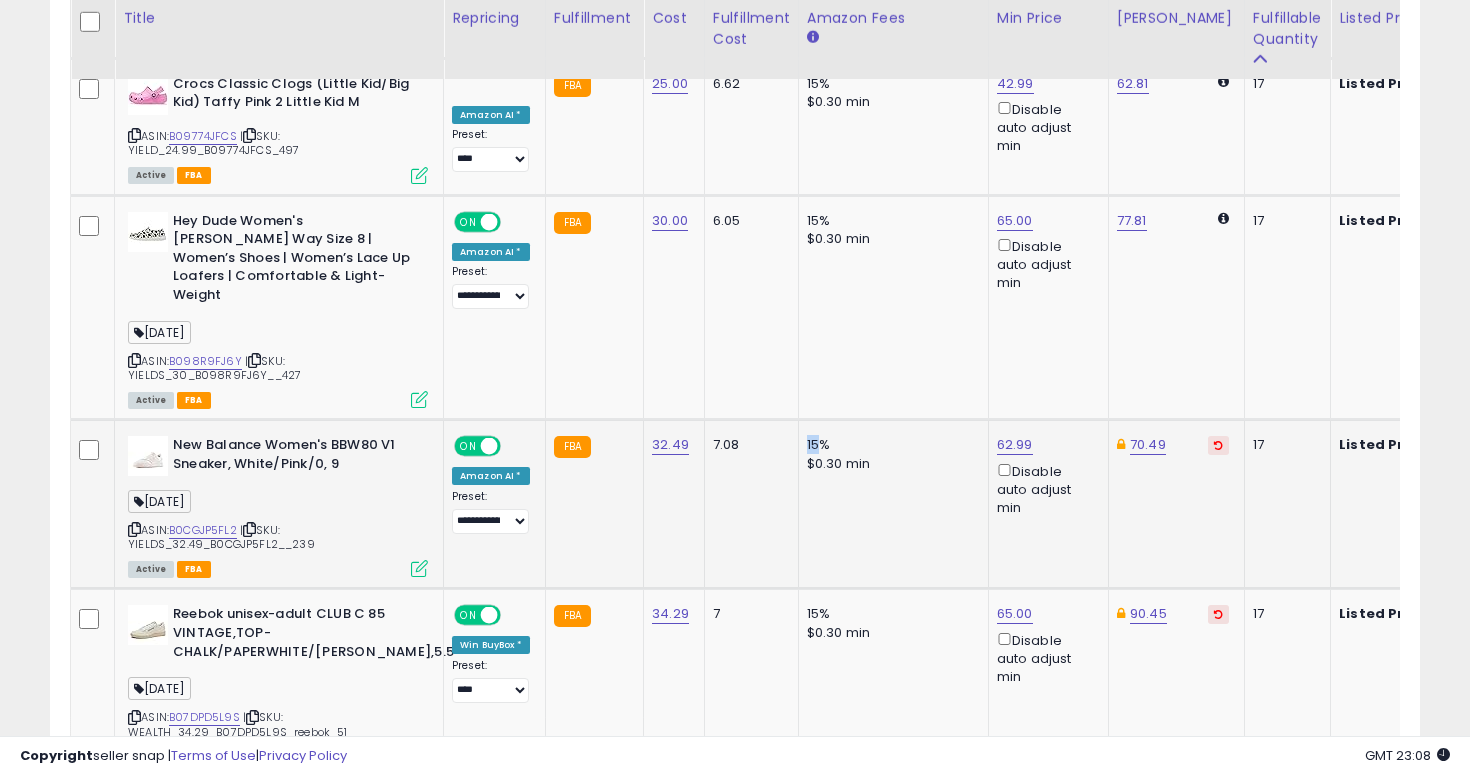 click on "15%" at bounding box center (890, 445) 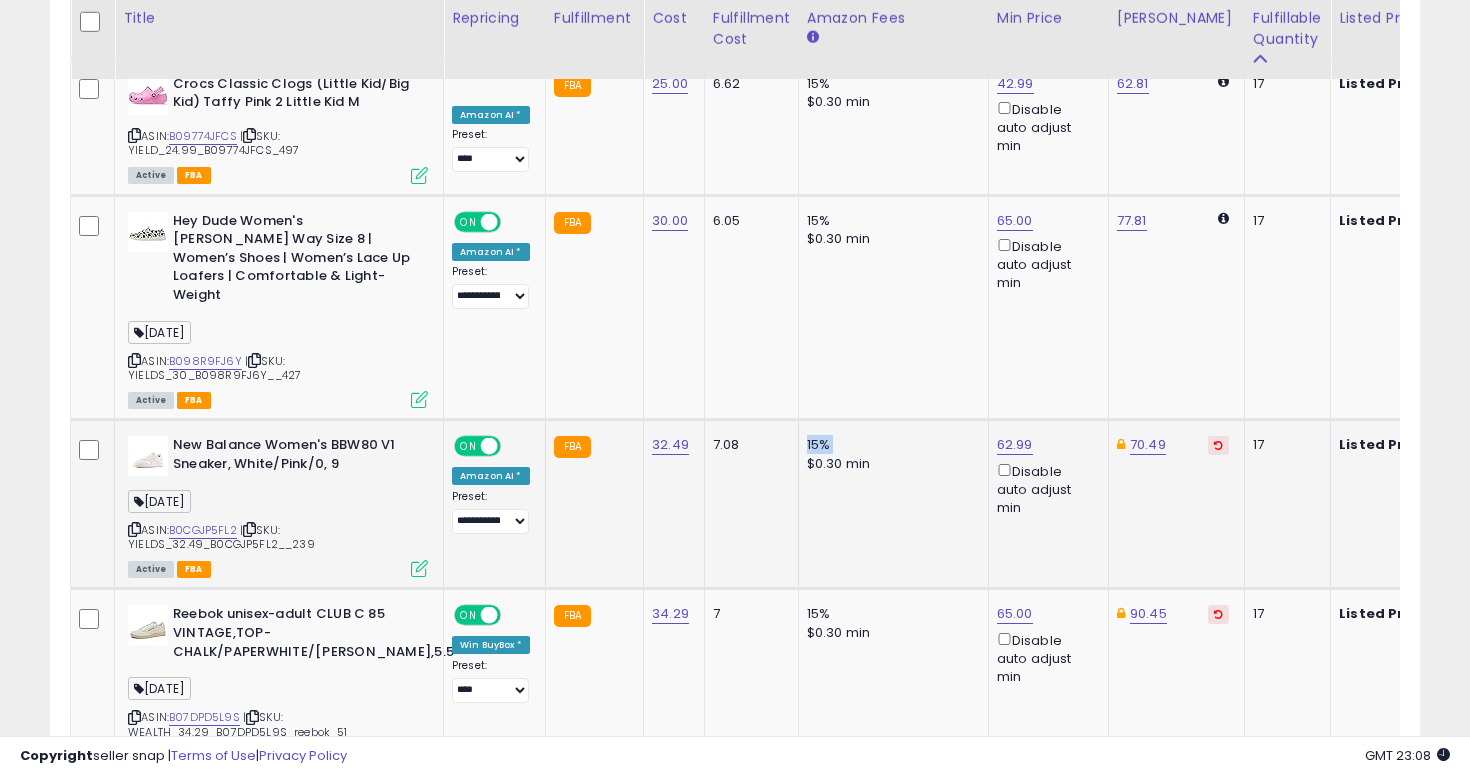 click on "15%" at bounding box center [890, 445] 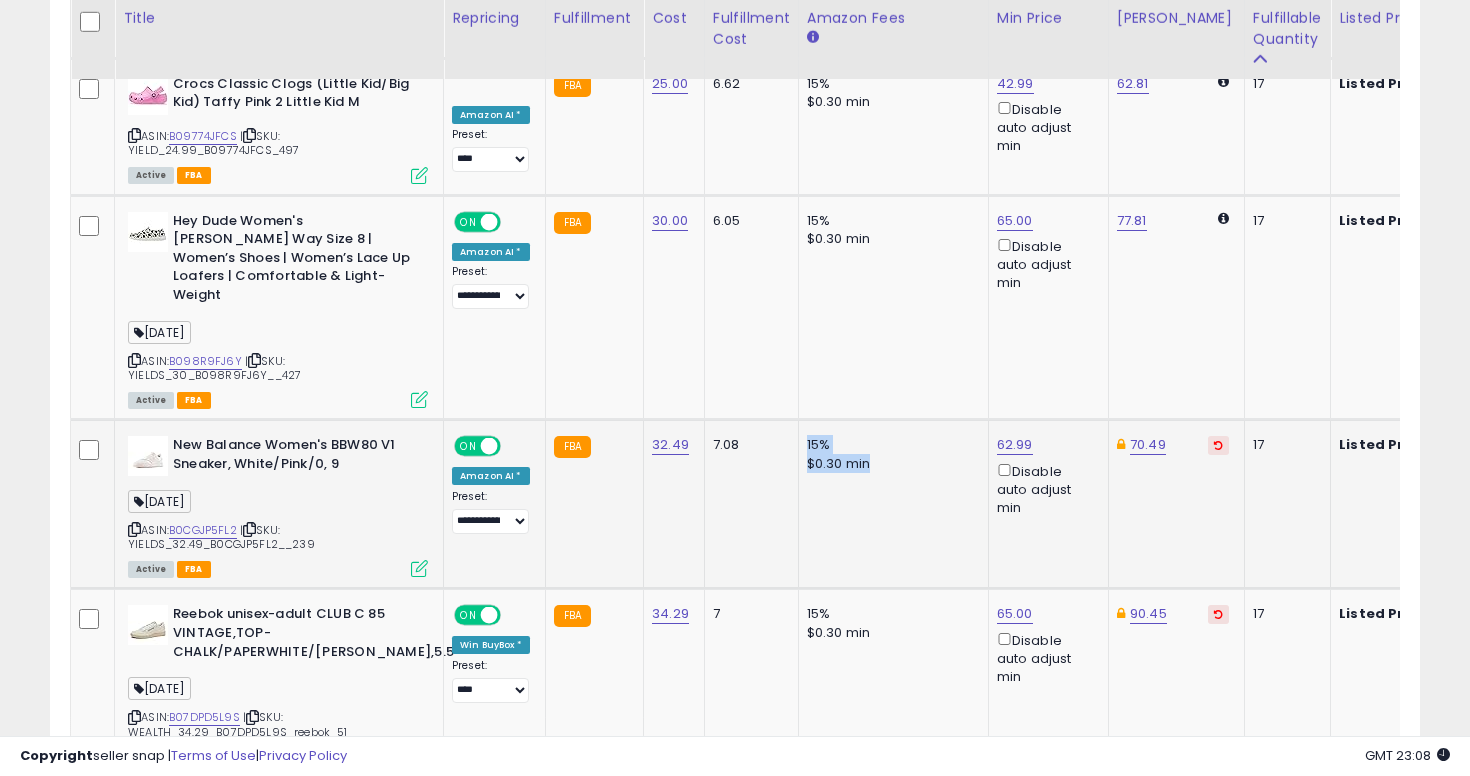 drag, startPoint x: 799, startPoint y: 343, endPoint x: 877, endPoint y: 367, distance: 81.608826 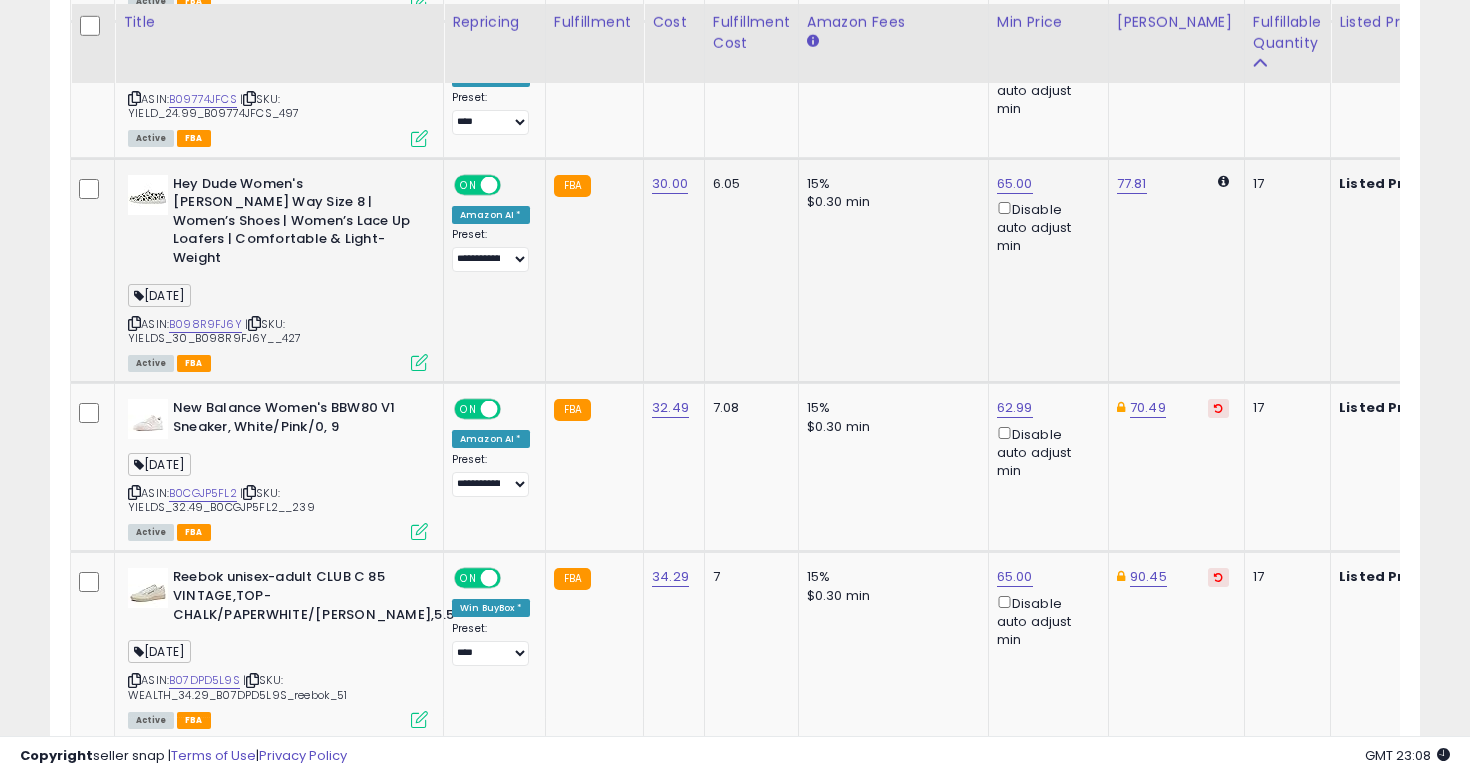 scroll, scrollTop: 5408, scrollLeft: 0, axis: vertical 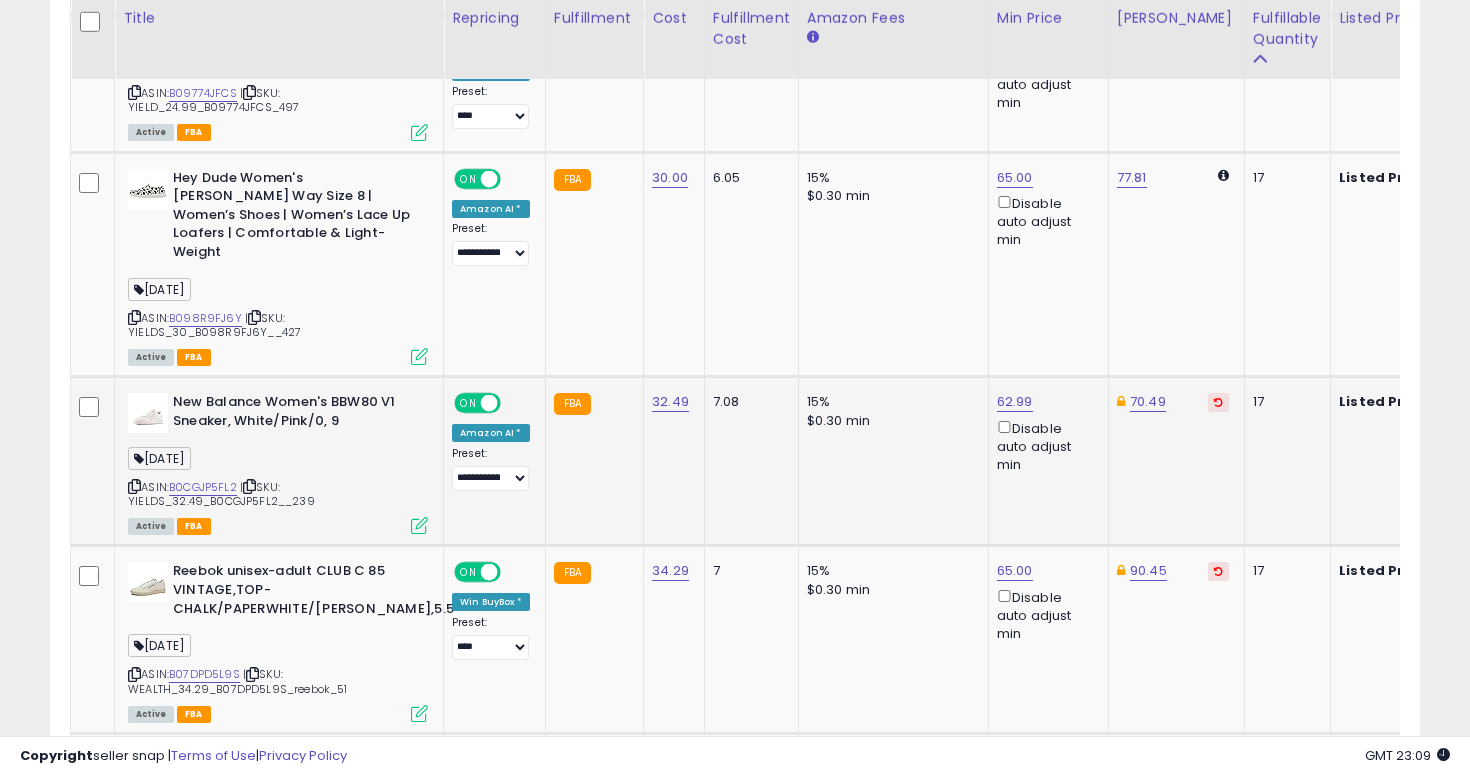 click on "$0.30 min" at bounding box center [890, 421] 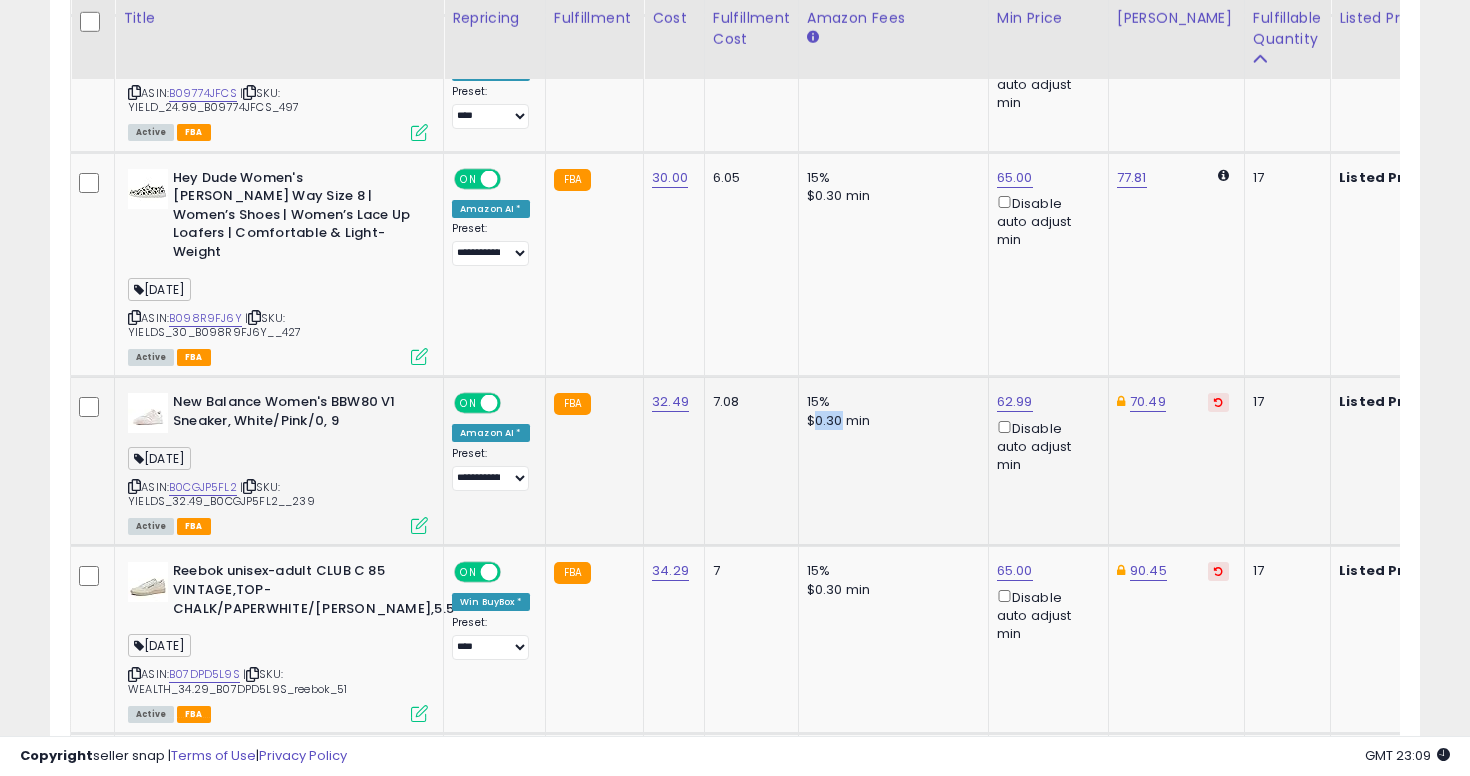 click on "$0.30 min" at bounding box center (890, 421) 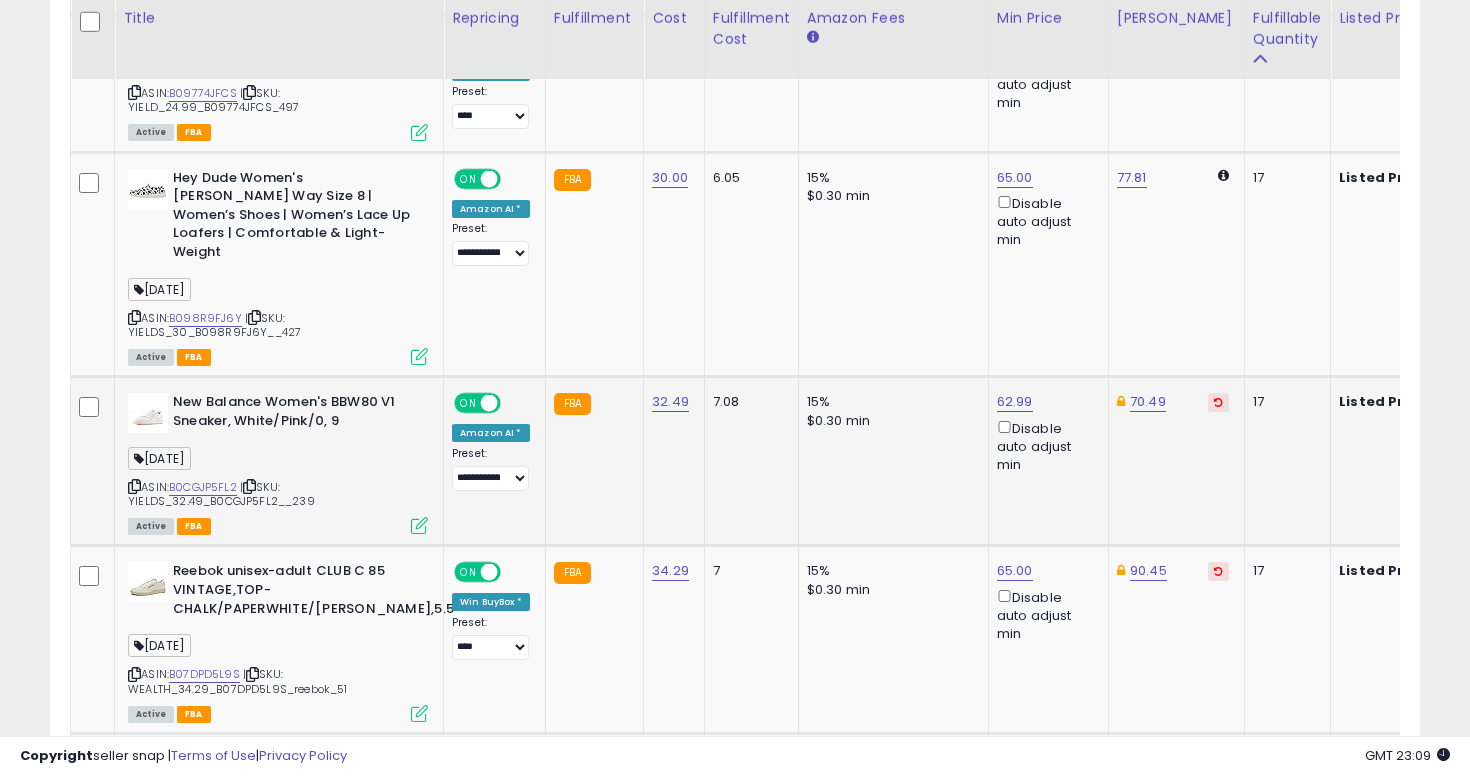 click on "15%" at bounding box center [890, 402] 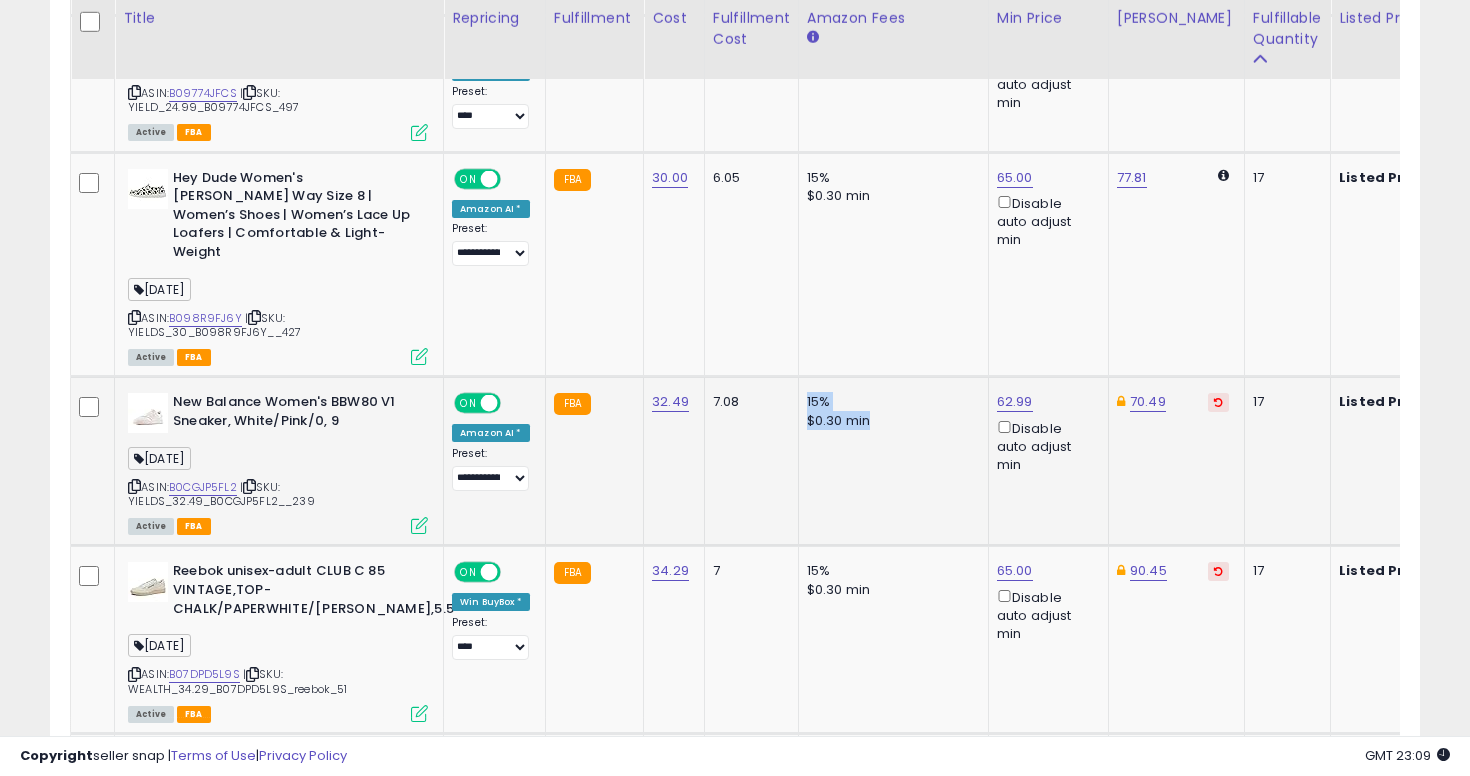 drag, startPoint x: 797, startPoint y: 309, endPoint x: 879, endPoint y: 330, distance: 84.646324 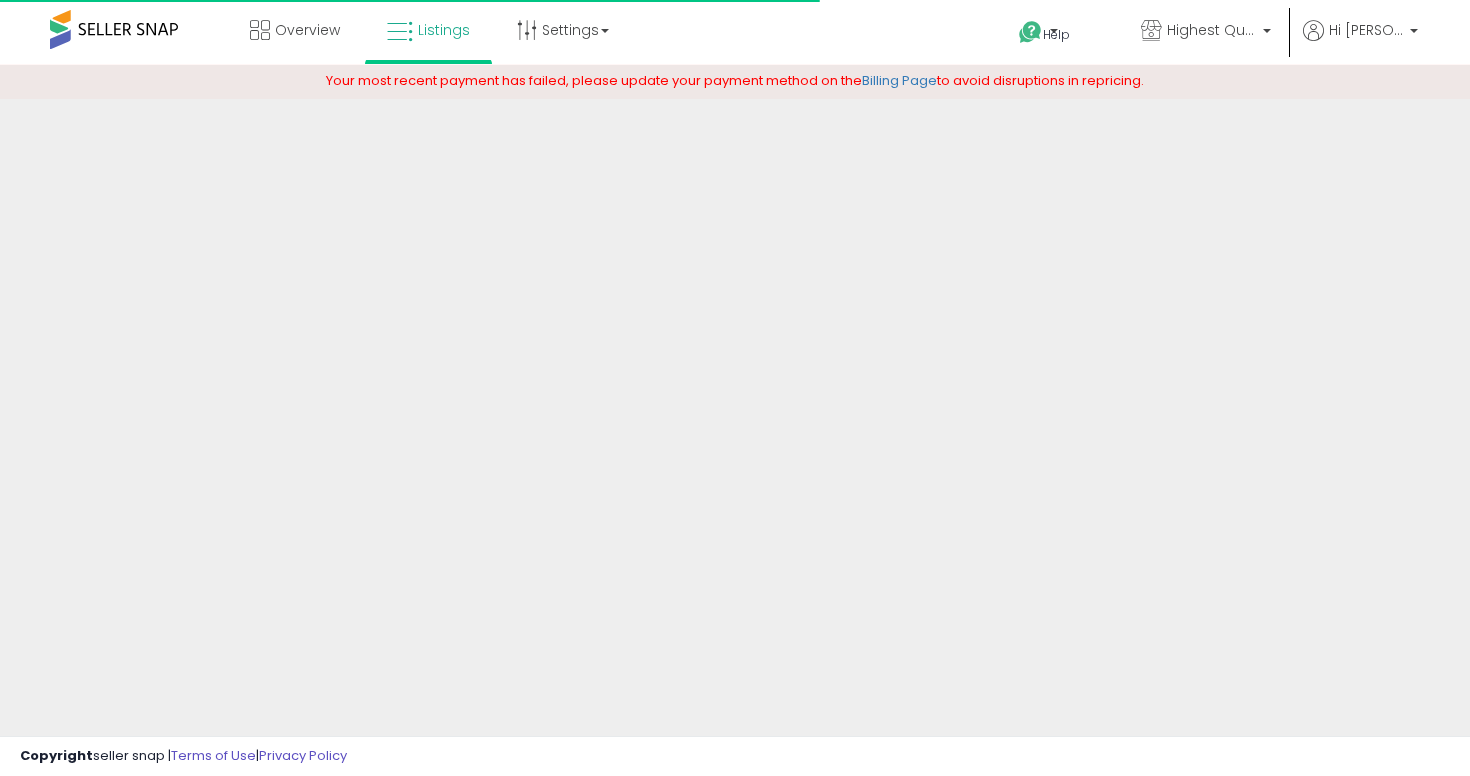 scroll, scrollTop: 479, scrollLeft: 0, axis: vertical 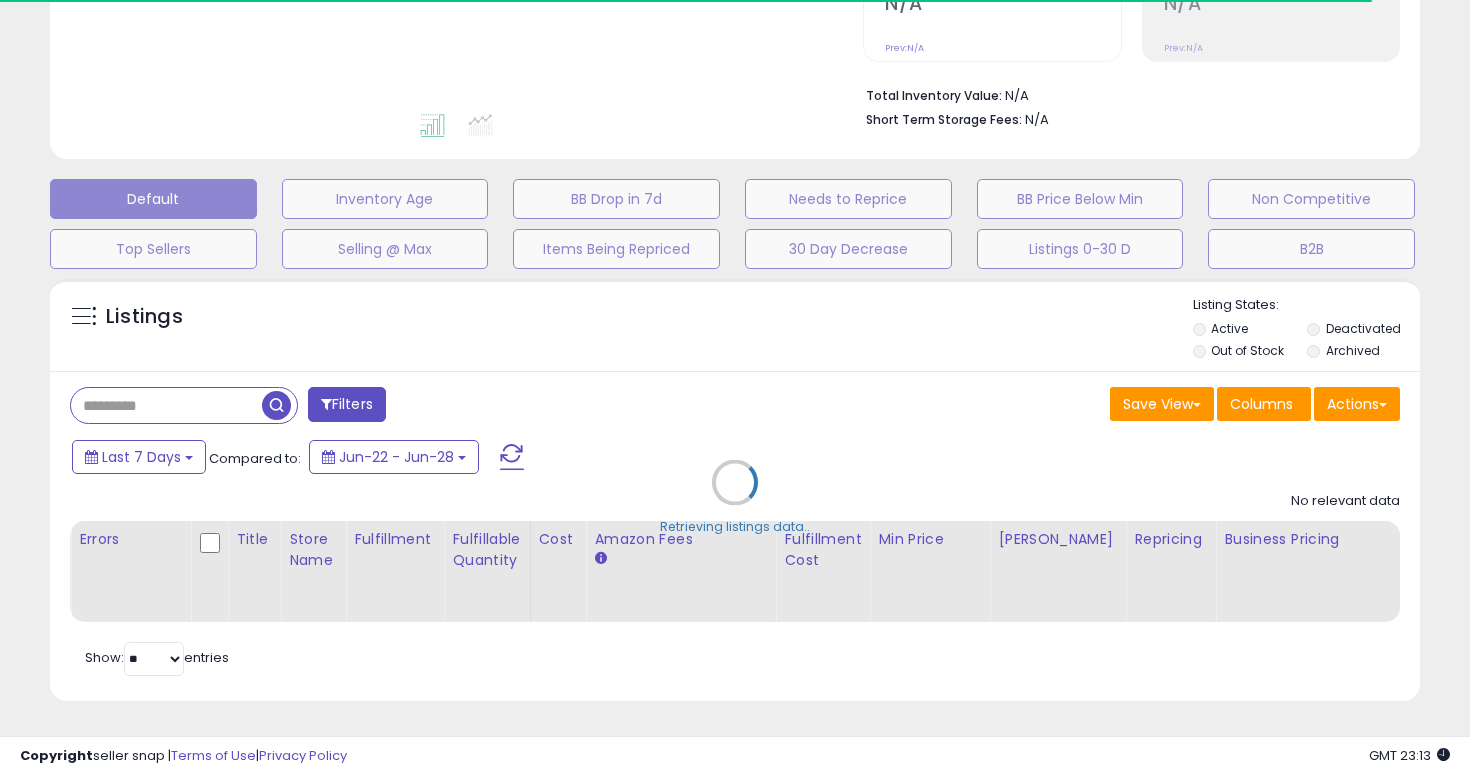 select on "**" 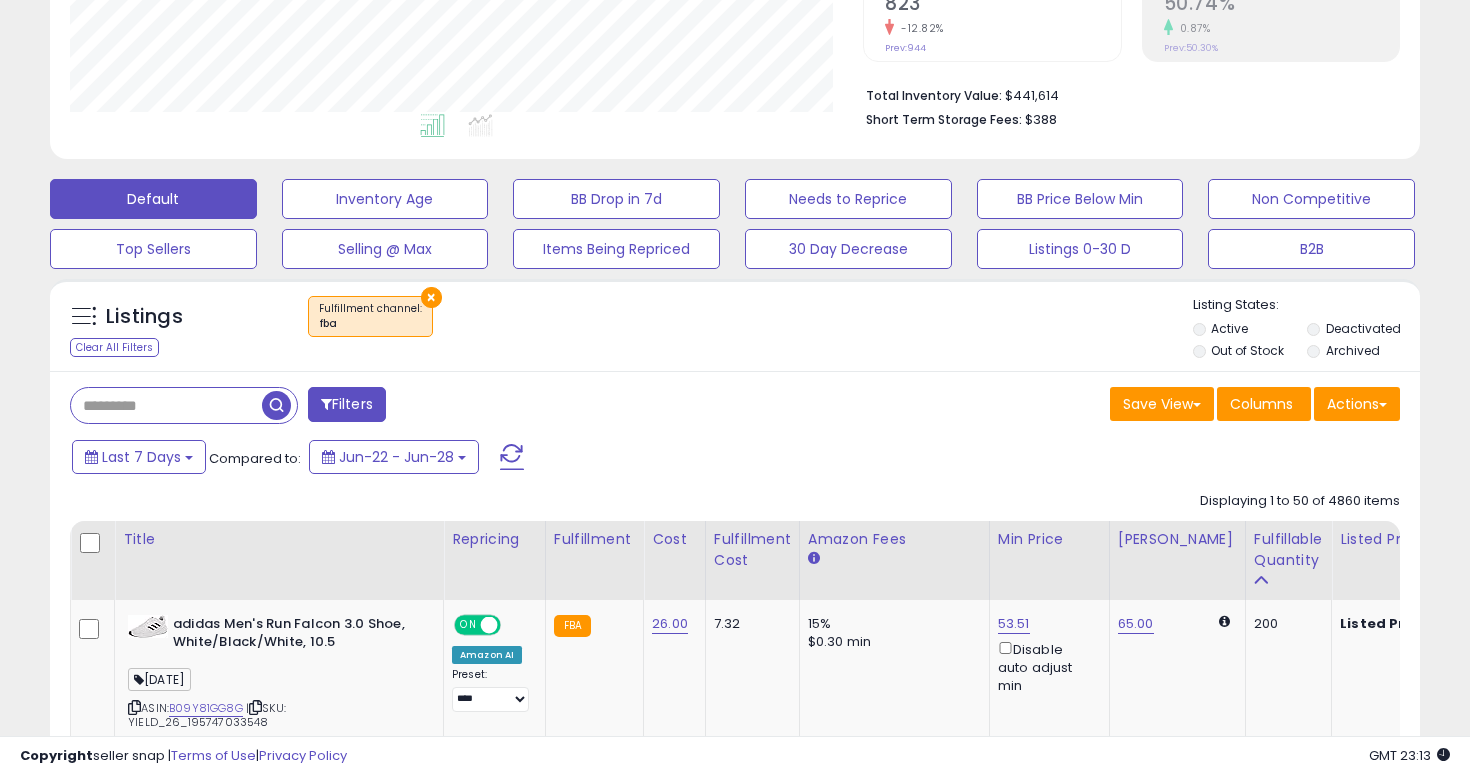 scroll, scrollTop: 999590, scrollLeft: 999206, axis: both 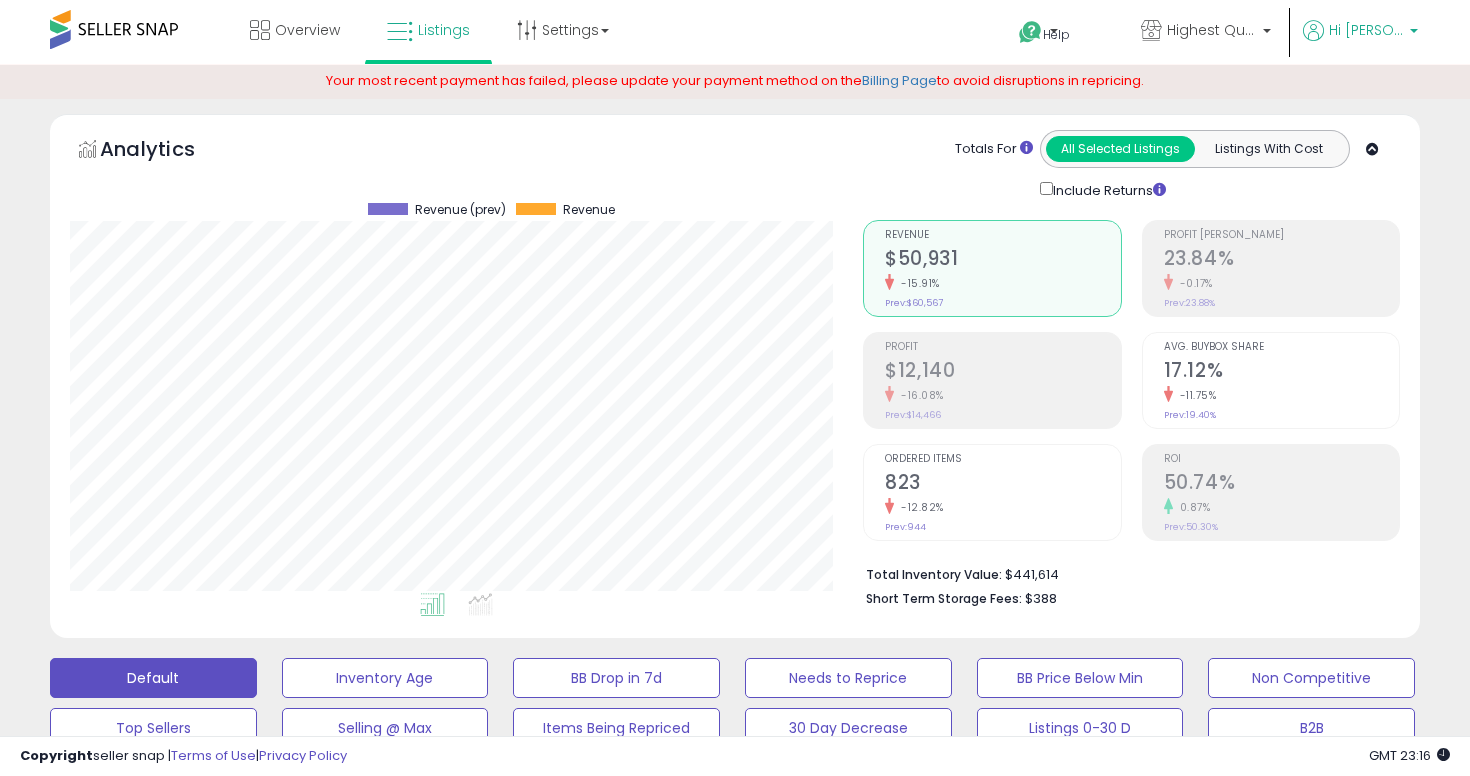 click on "Hi [PERSON_NAME]" at bounding box center (1360, 32) 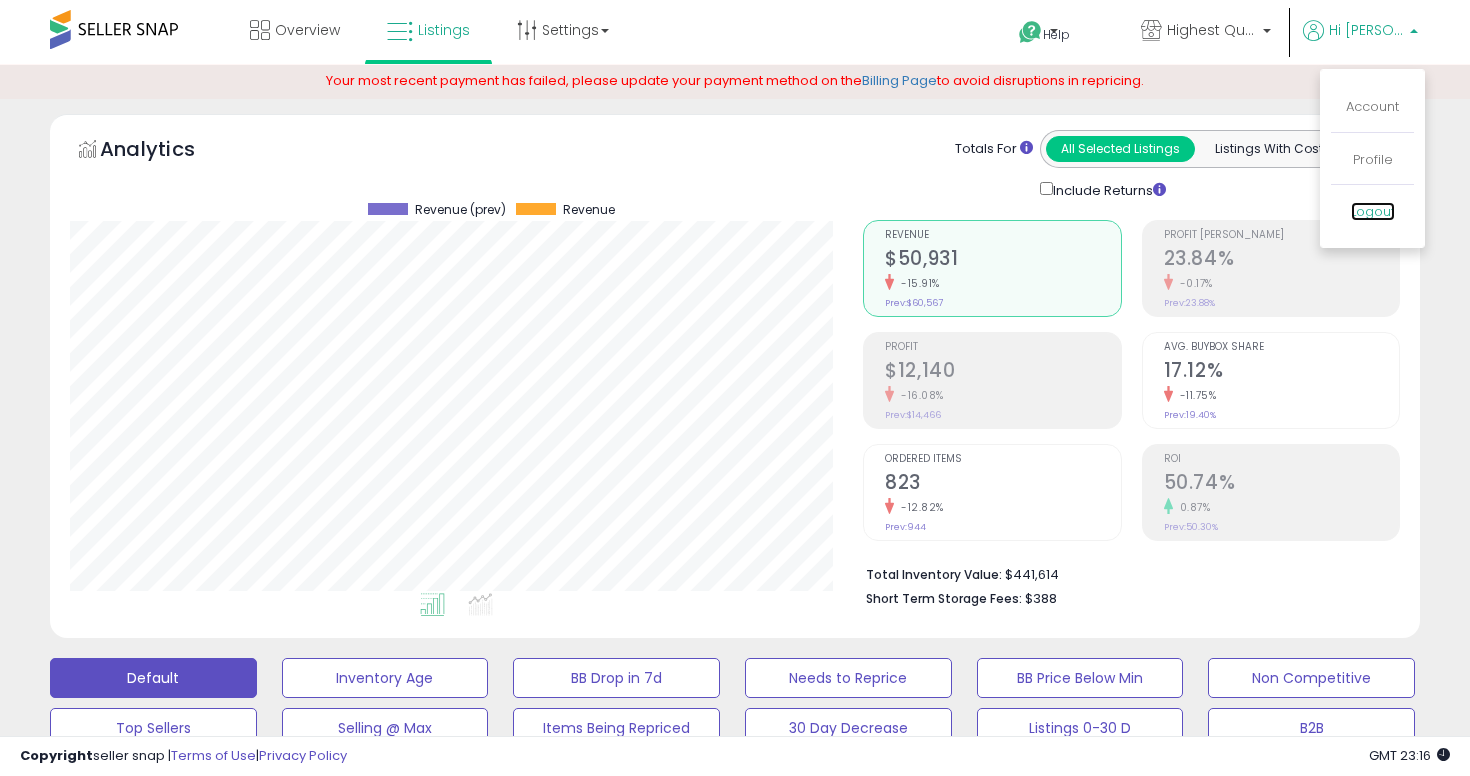 click on "Logout" at bounding box center (1373, 211) 